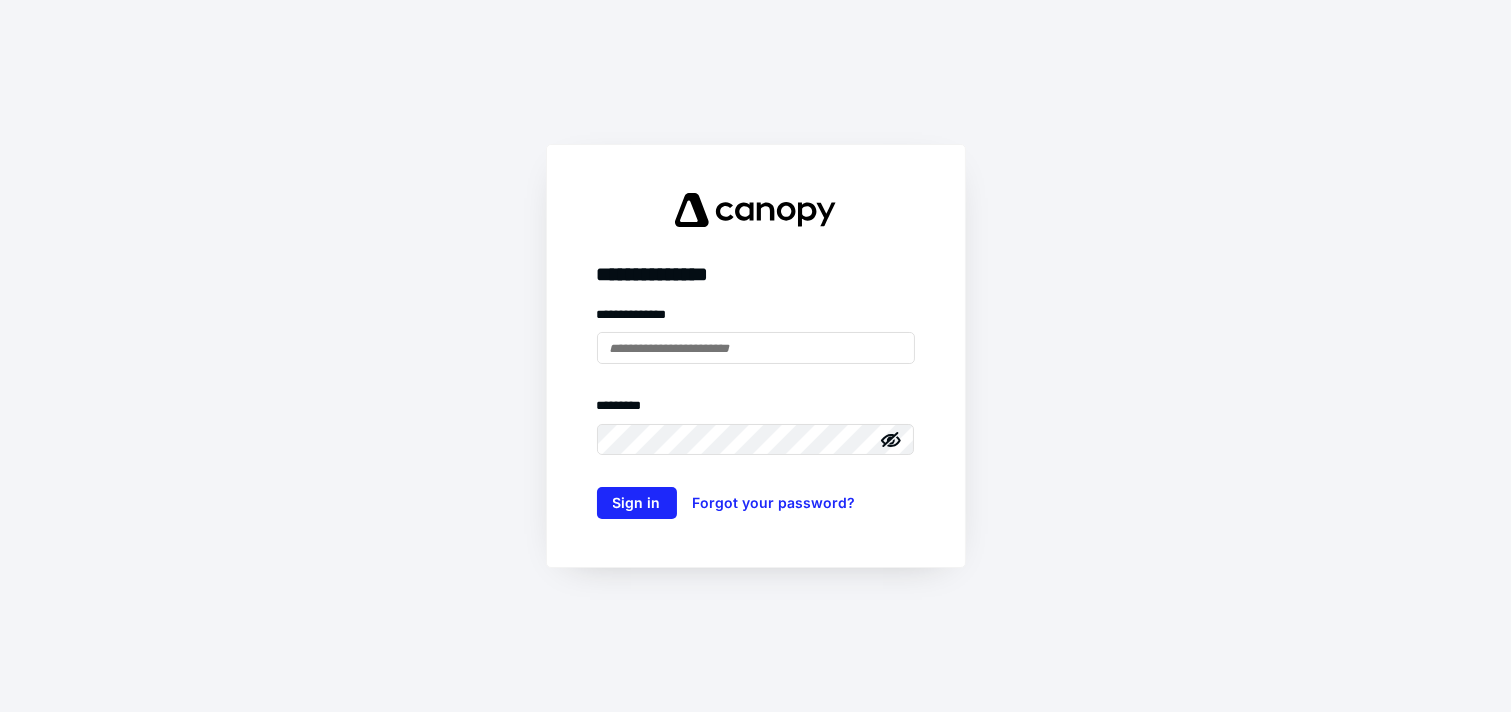 scroll, scrollTop: 0, scrollLeft: 0, axis: both 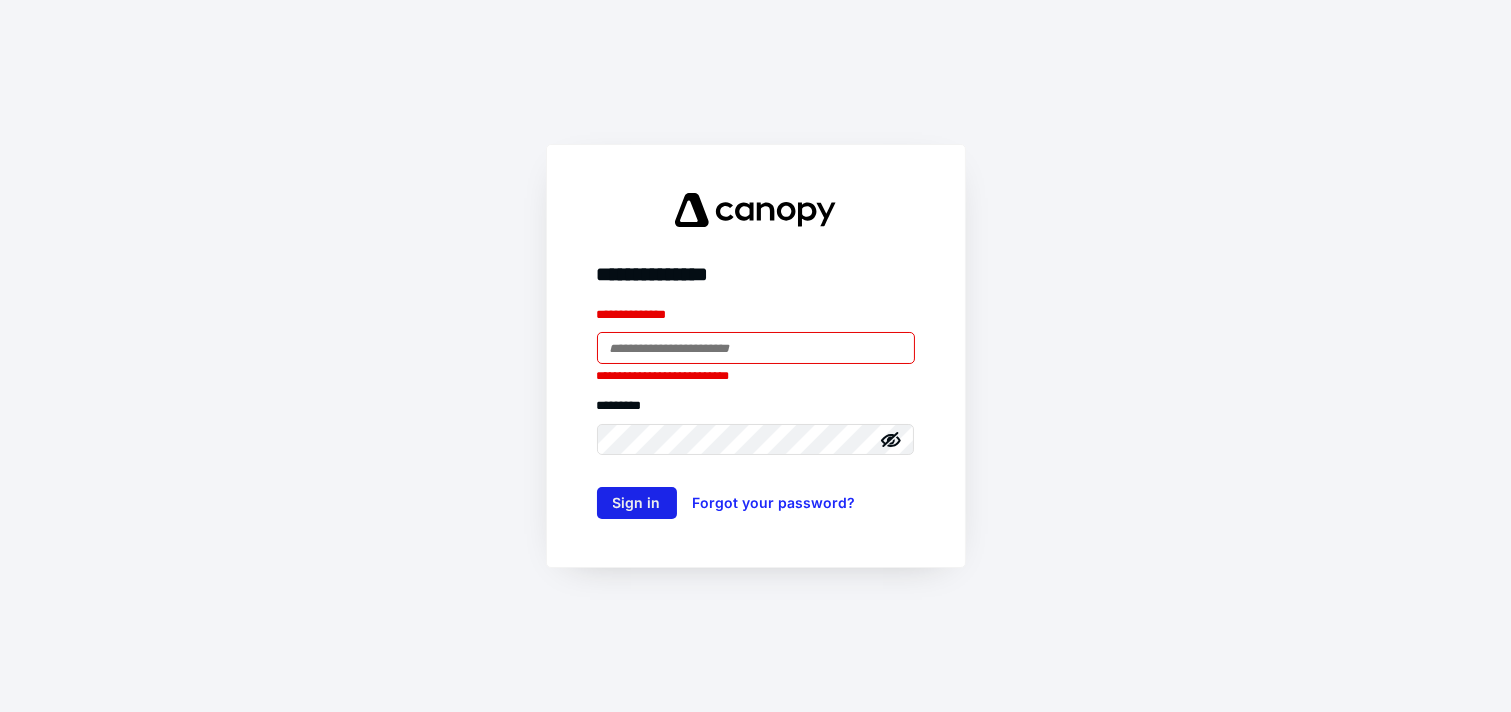 type on "**********" 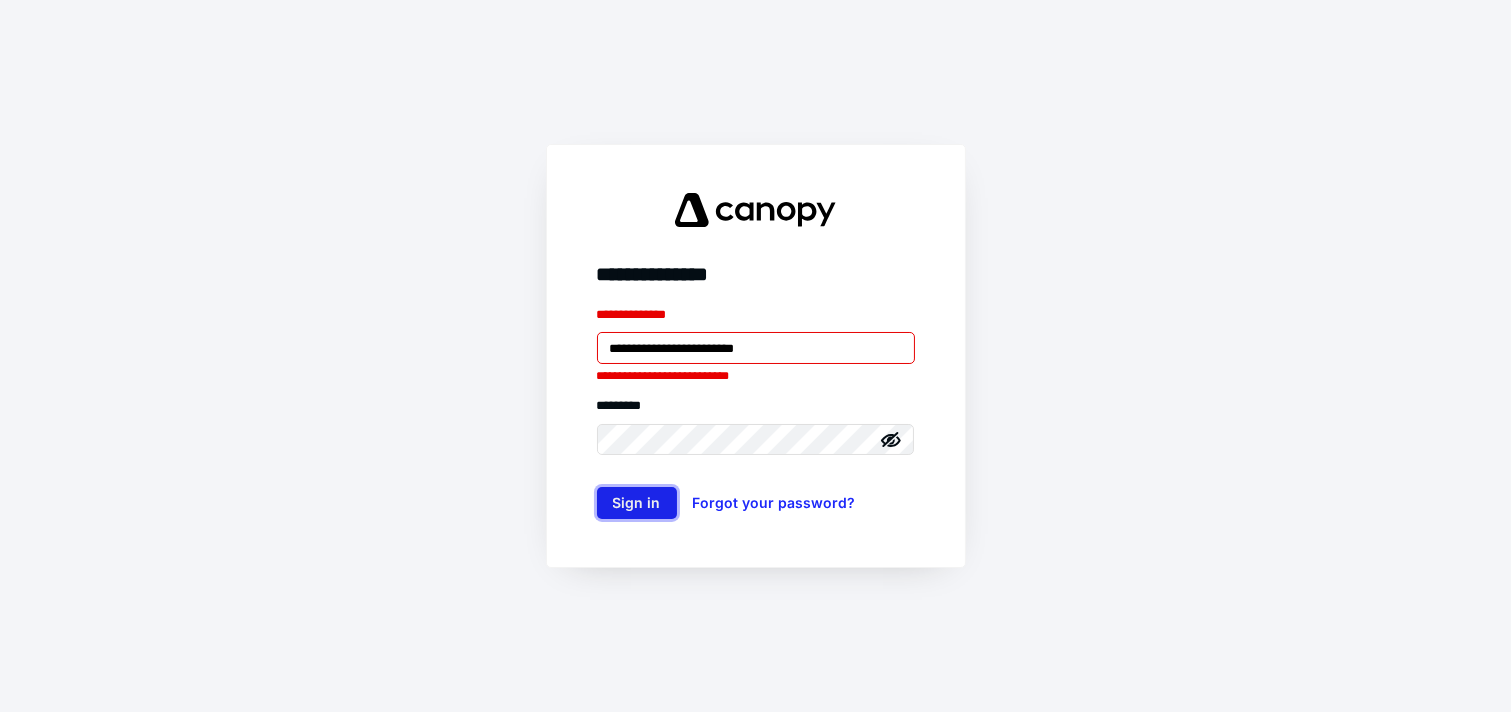 click on "Sign in" at bounding box center (637, 503) 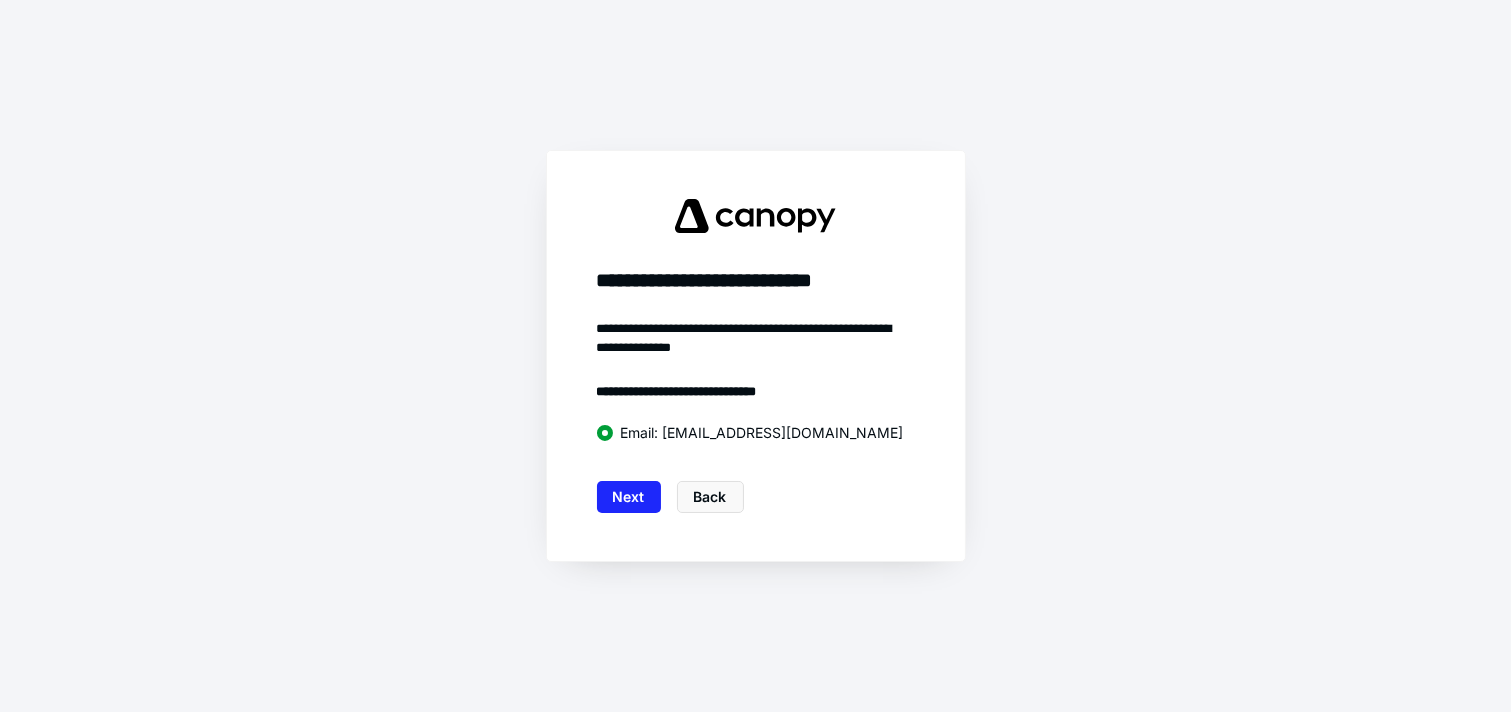 click on "Next" at bounding box center (629, 497) 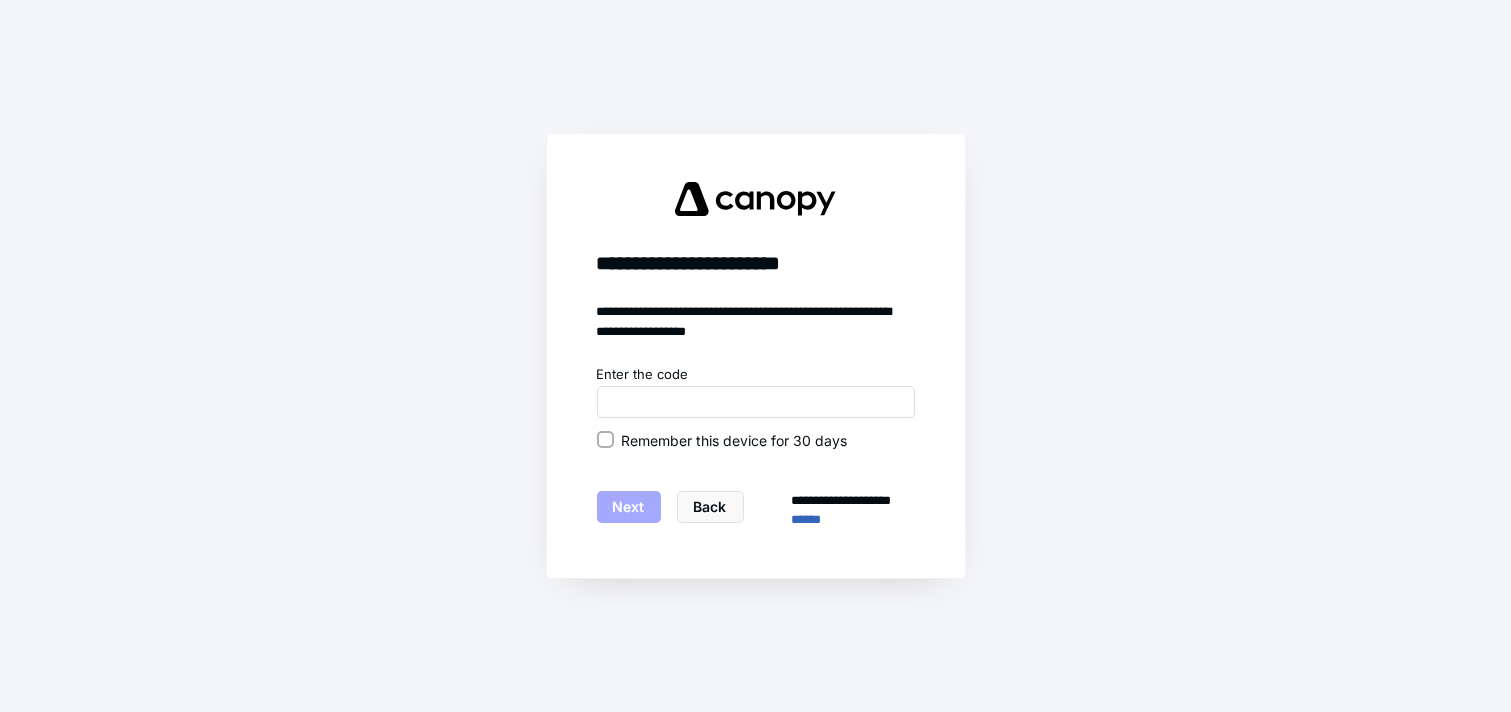 click 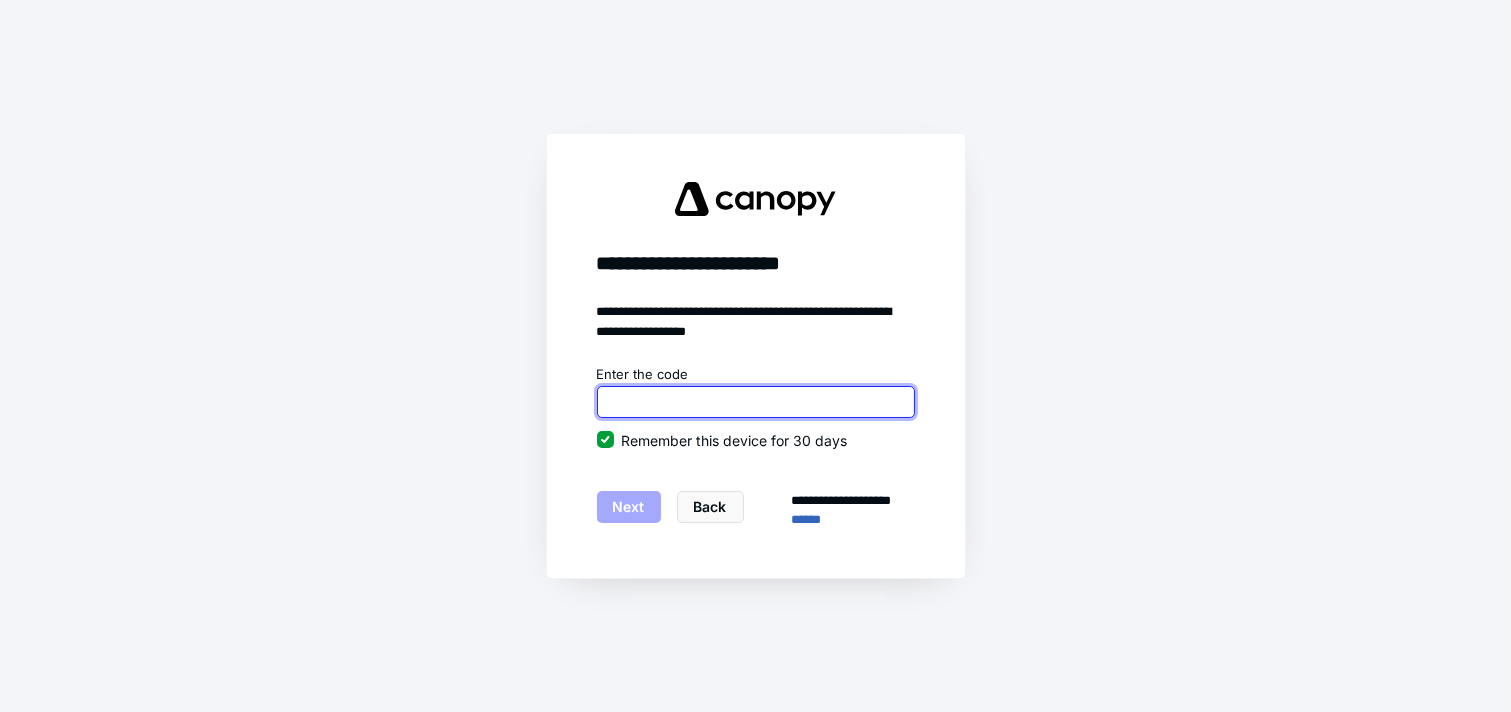click at bounding box center (756, 402) 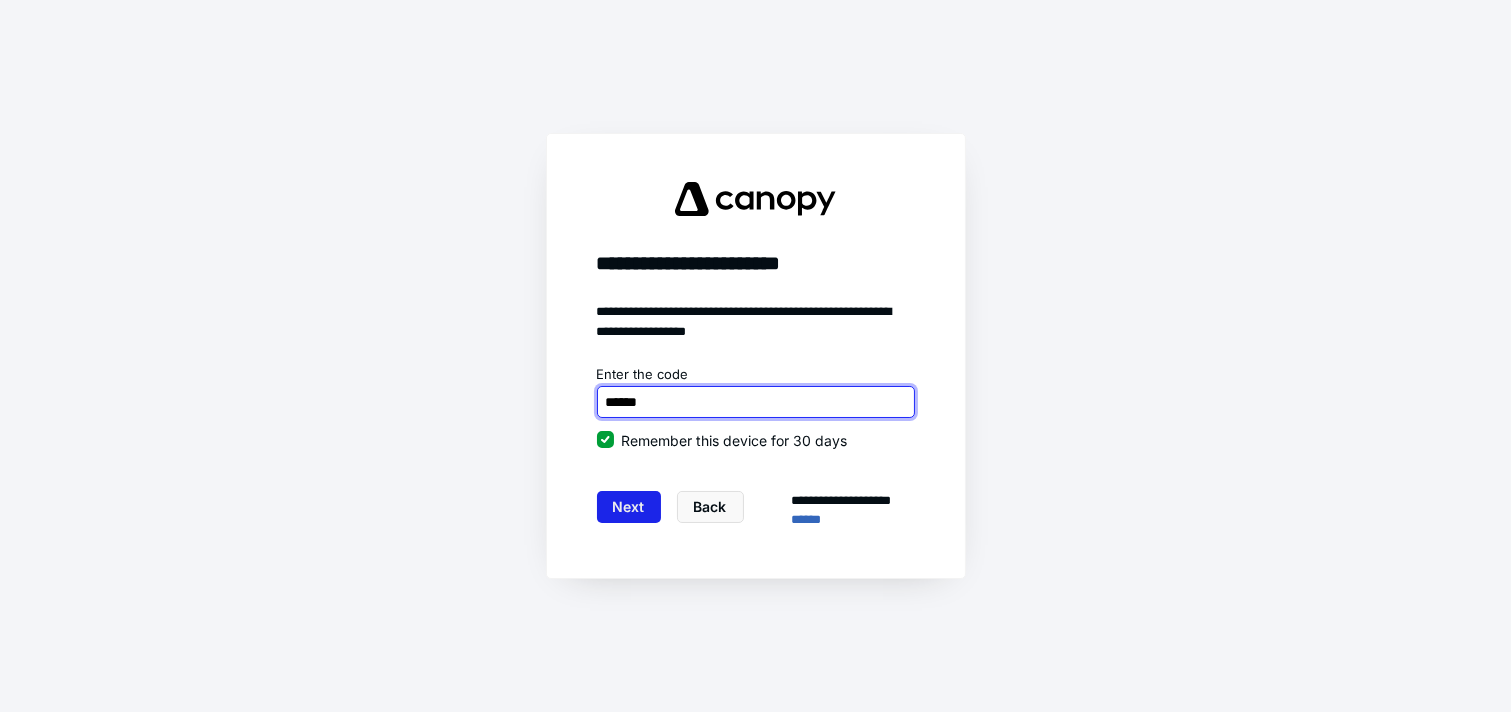 type on "******" 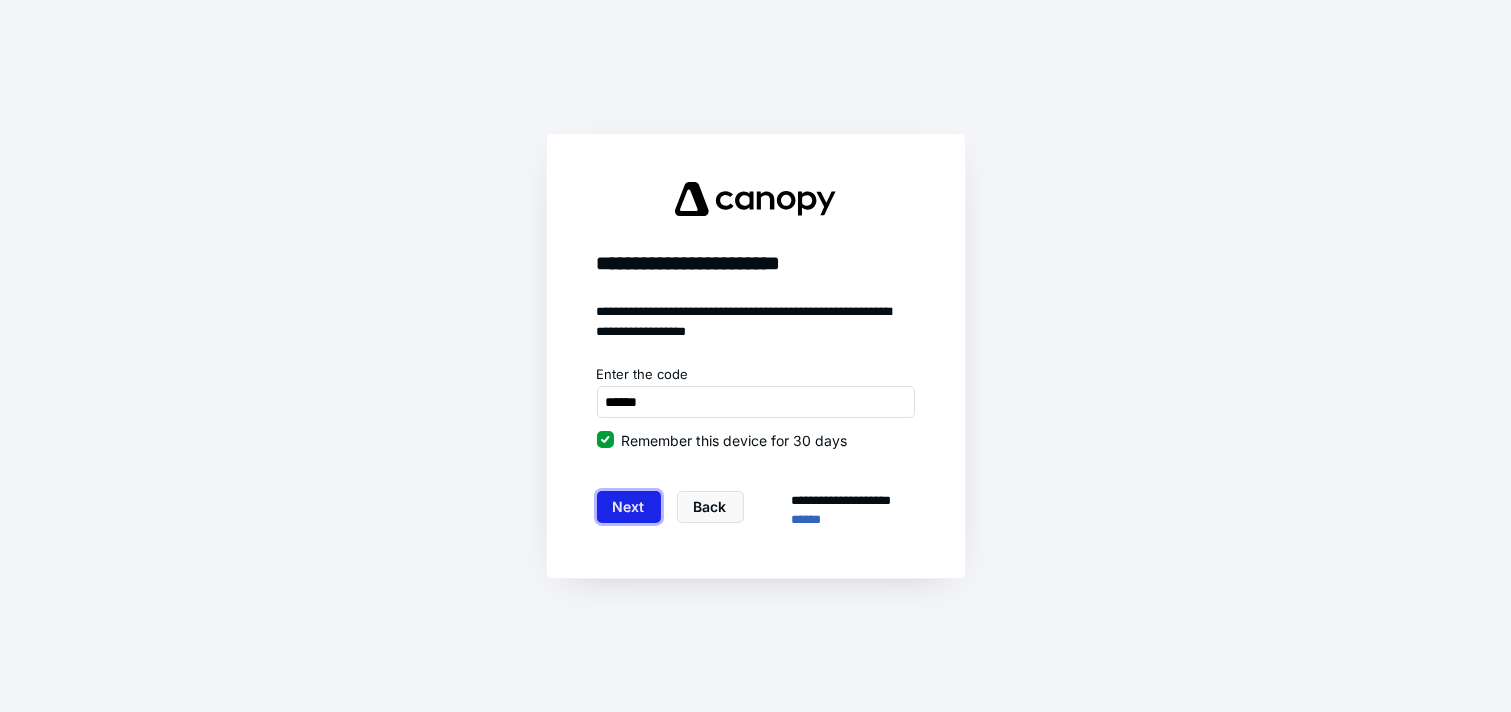 click on "Next" at bounding box center (629, 507) 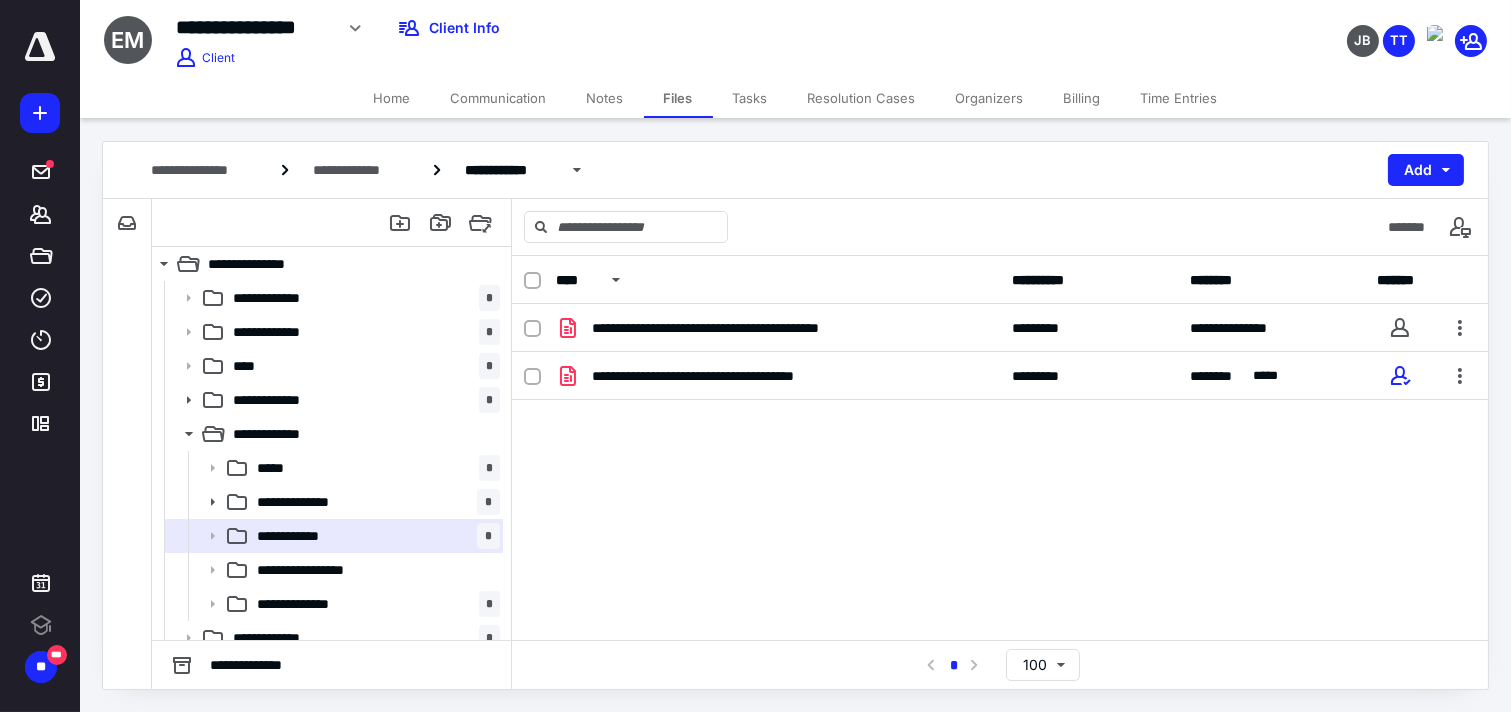 scroll, scrollTop: 0, scrollLeft: 0, axis: both 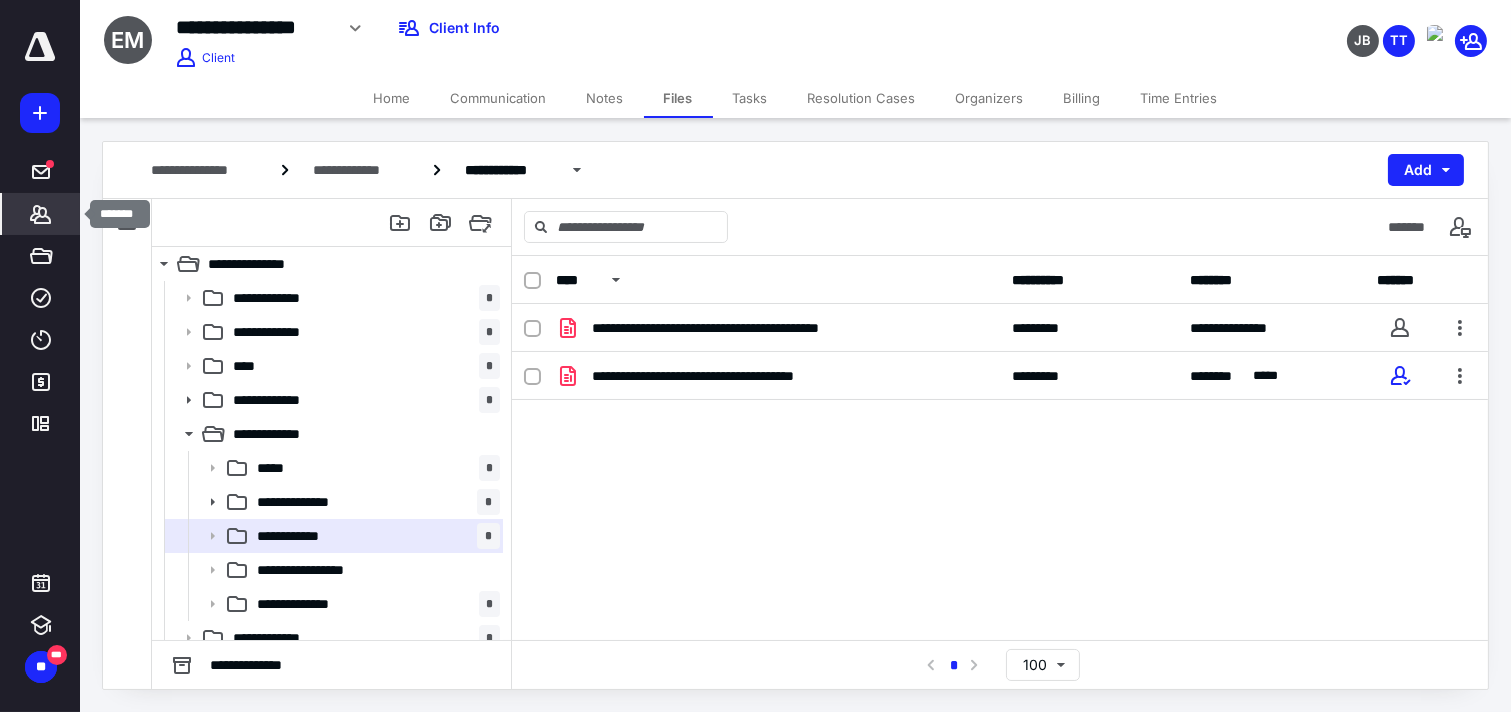 click 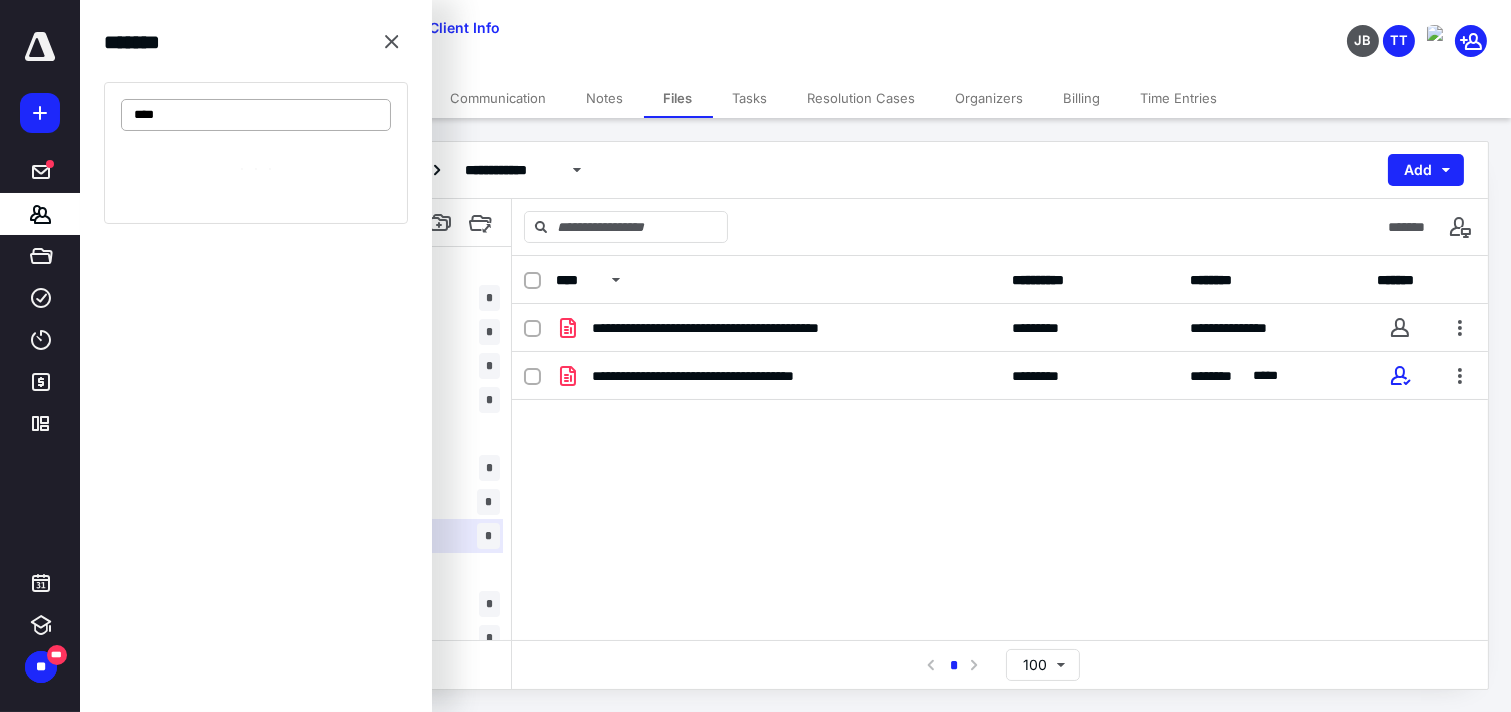 type on "*****" 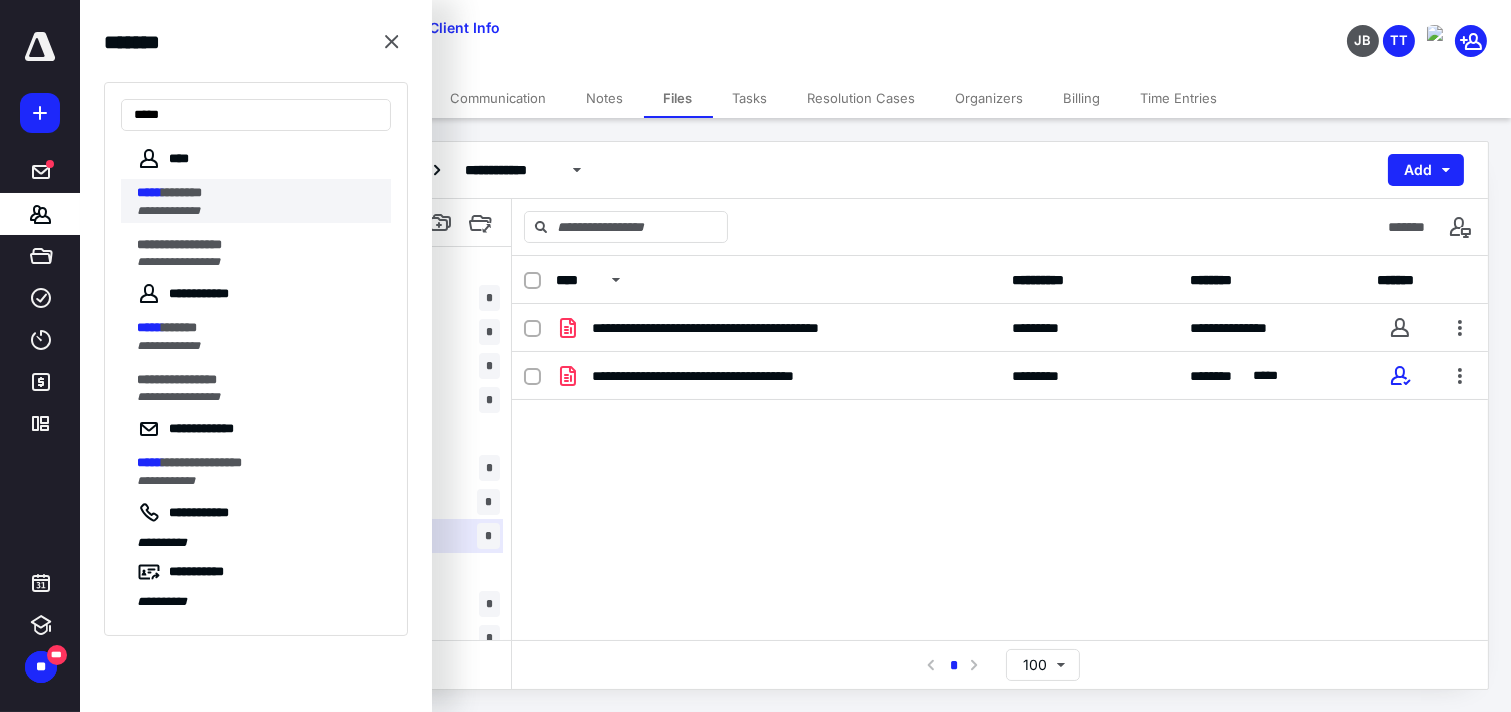 click on "********" at bounding box center [182, 192] 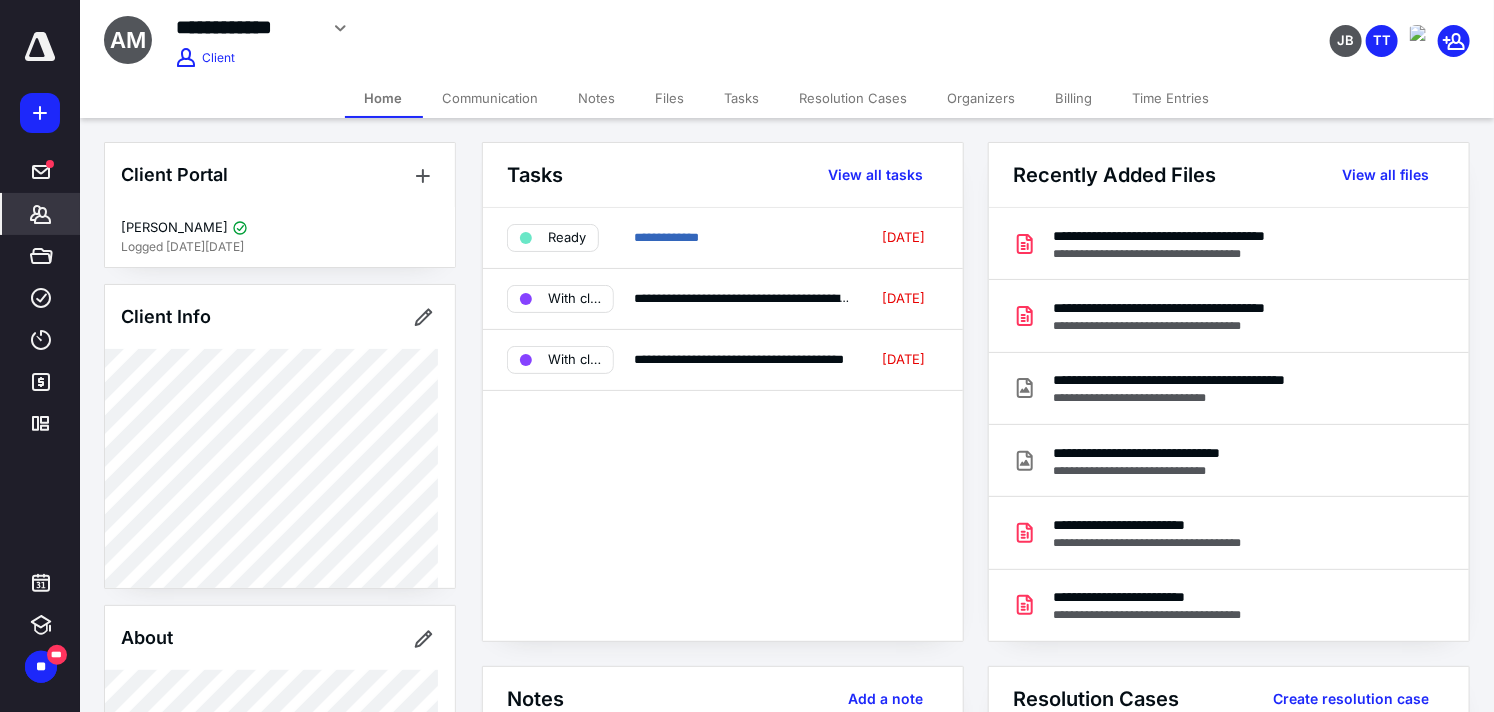 click on "Files" at bounding box center (670, 98) 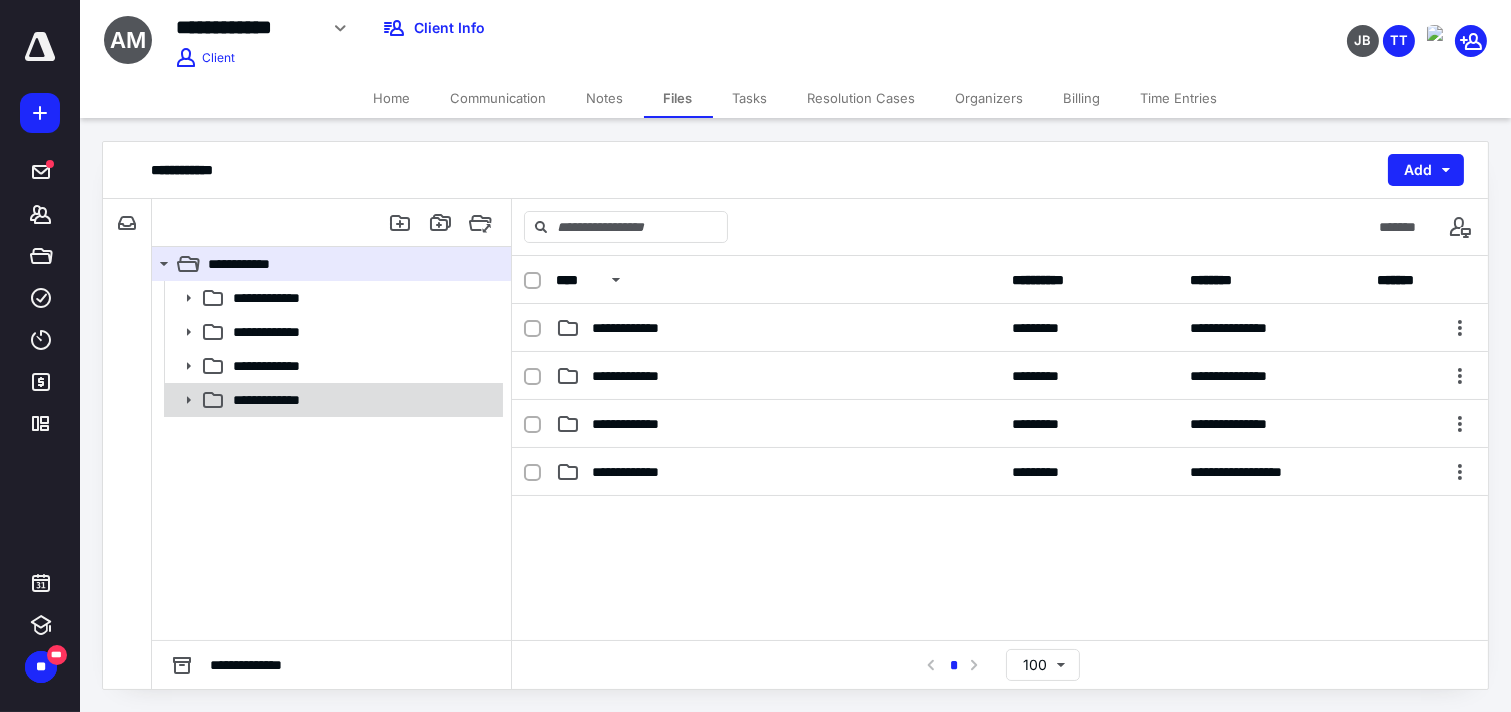 click at bounding box center [182, 400] 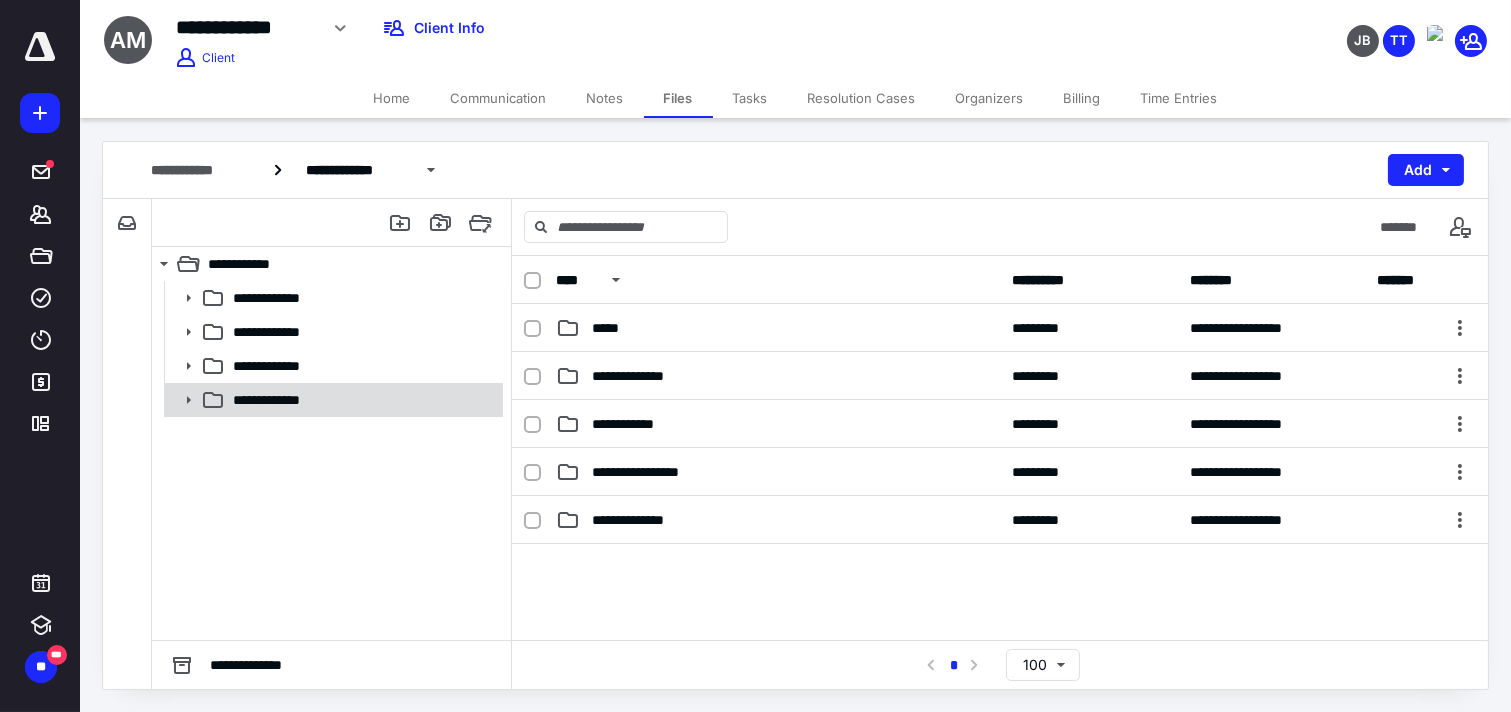 click 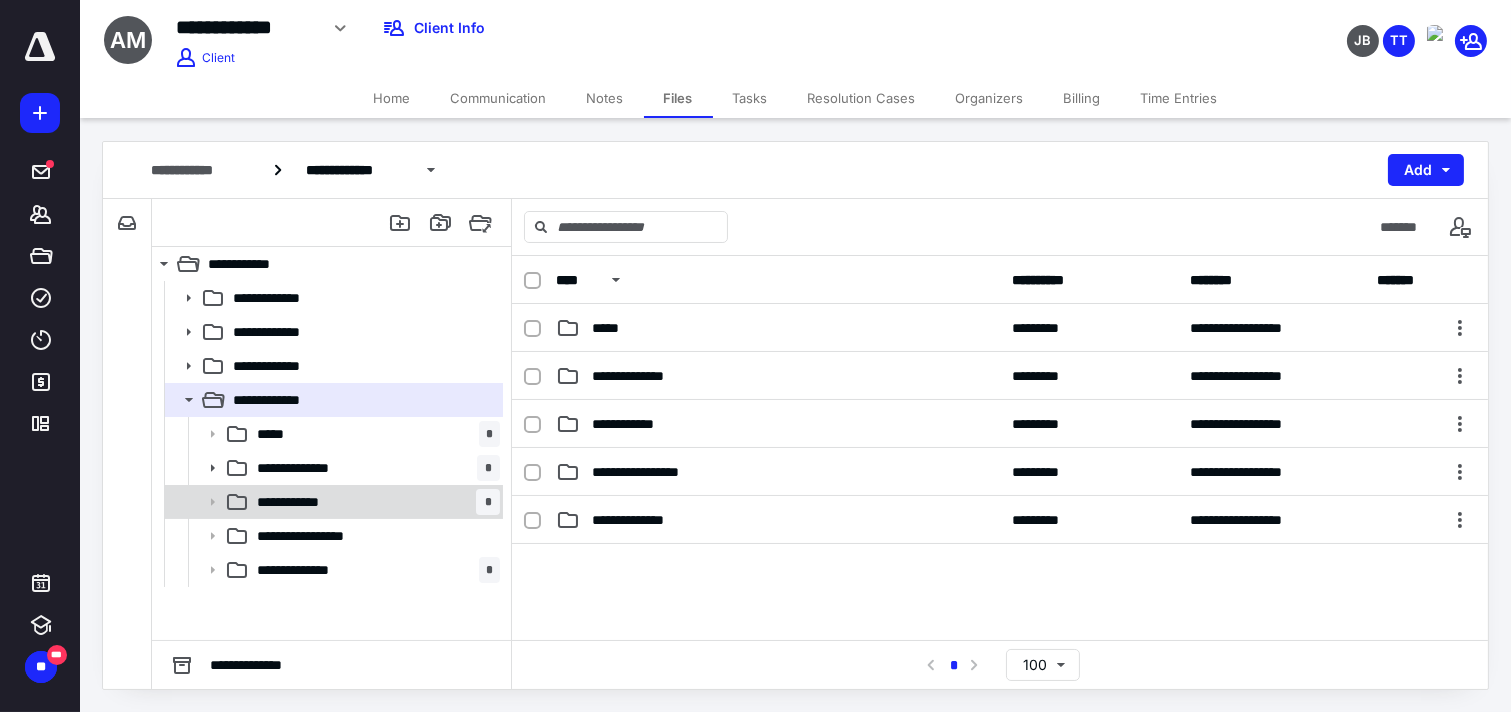 click 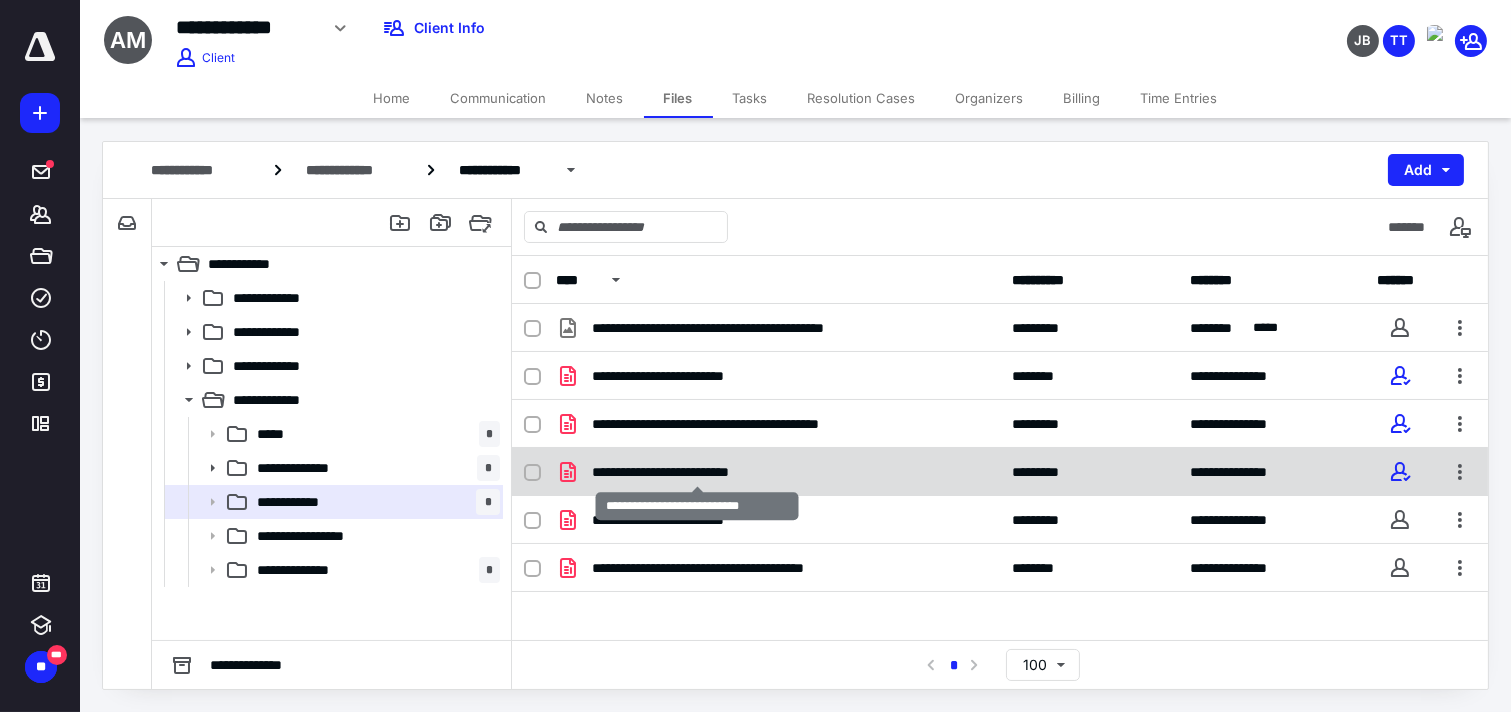 click on "**********" at bounding box center [697, 472] 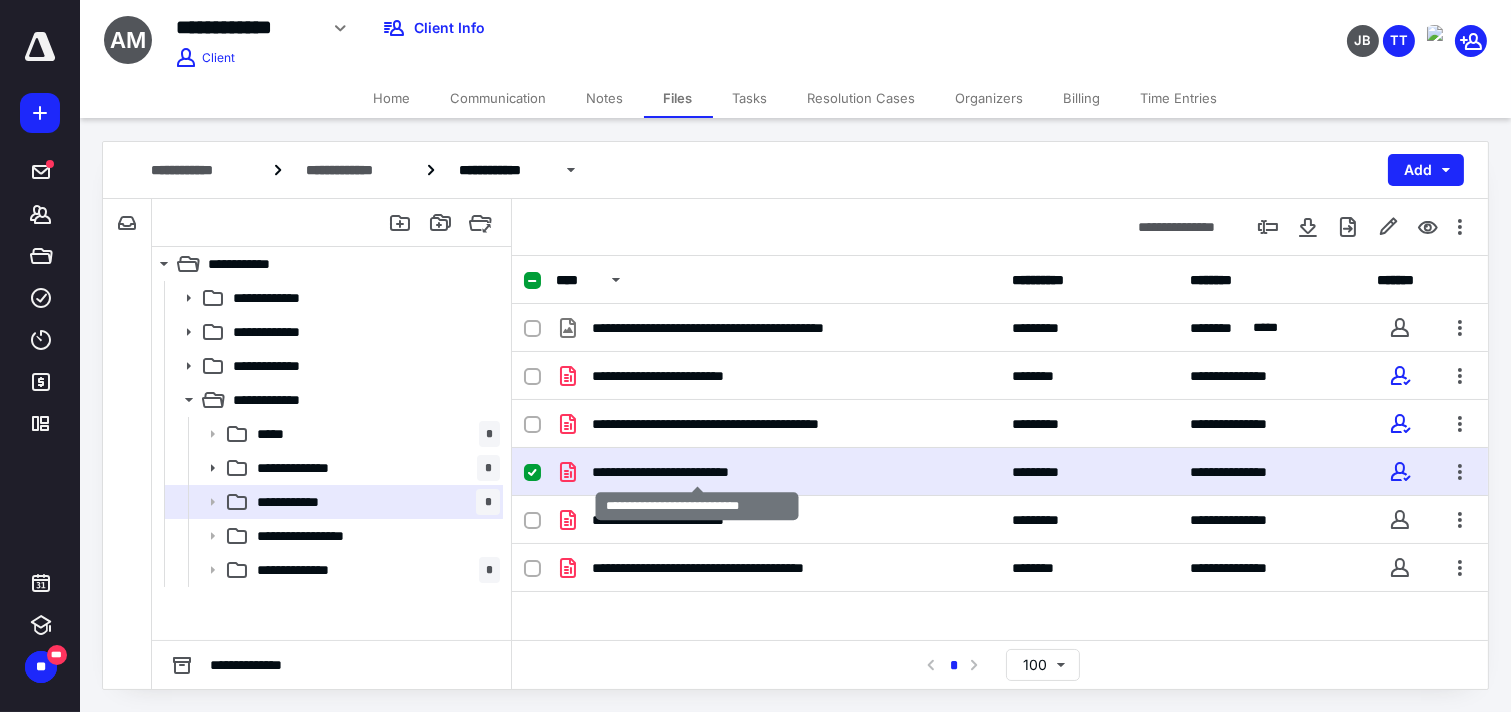 click on "**********" at bounding box center [697, 472] 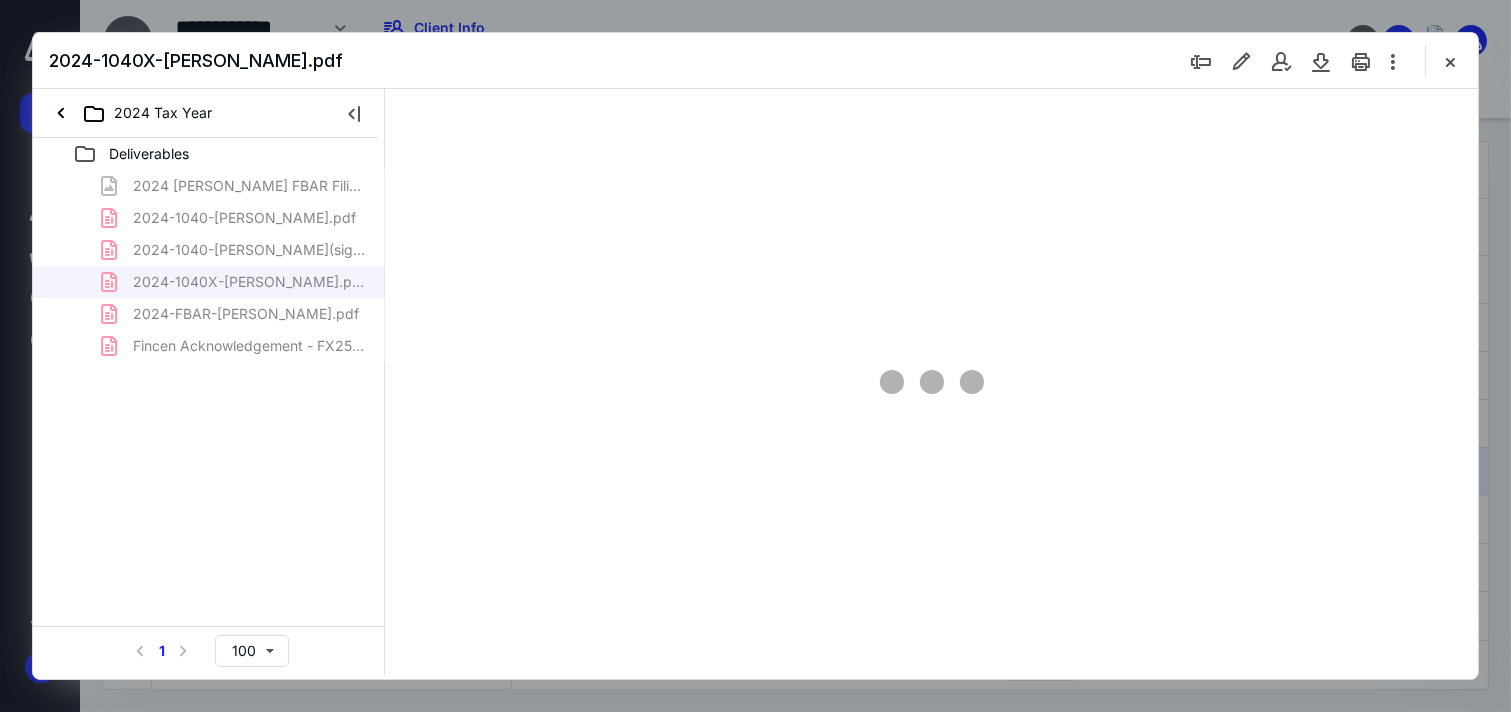 scroll, scrollTop: 0, scrollLeft: 0, axis: both 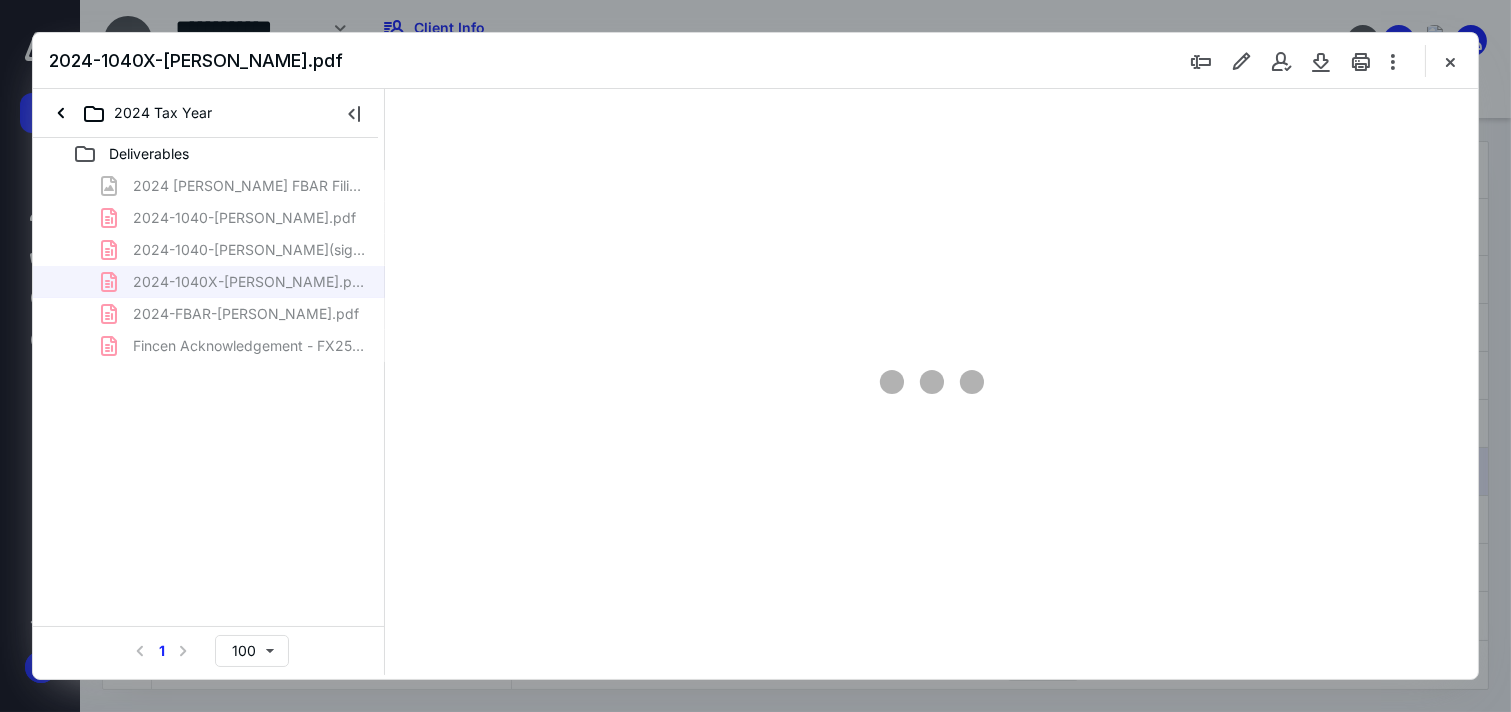 type on "64" 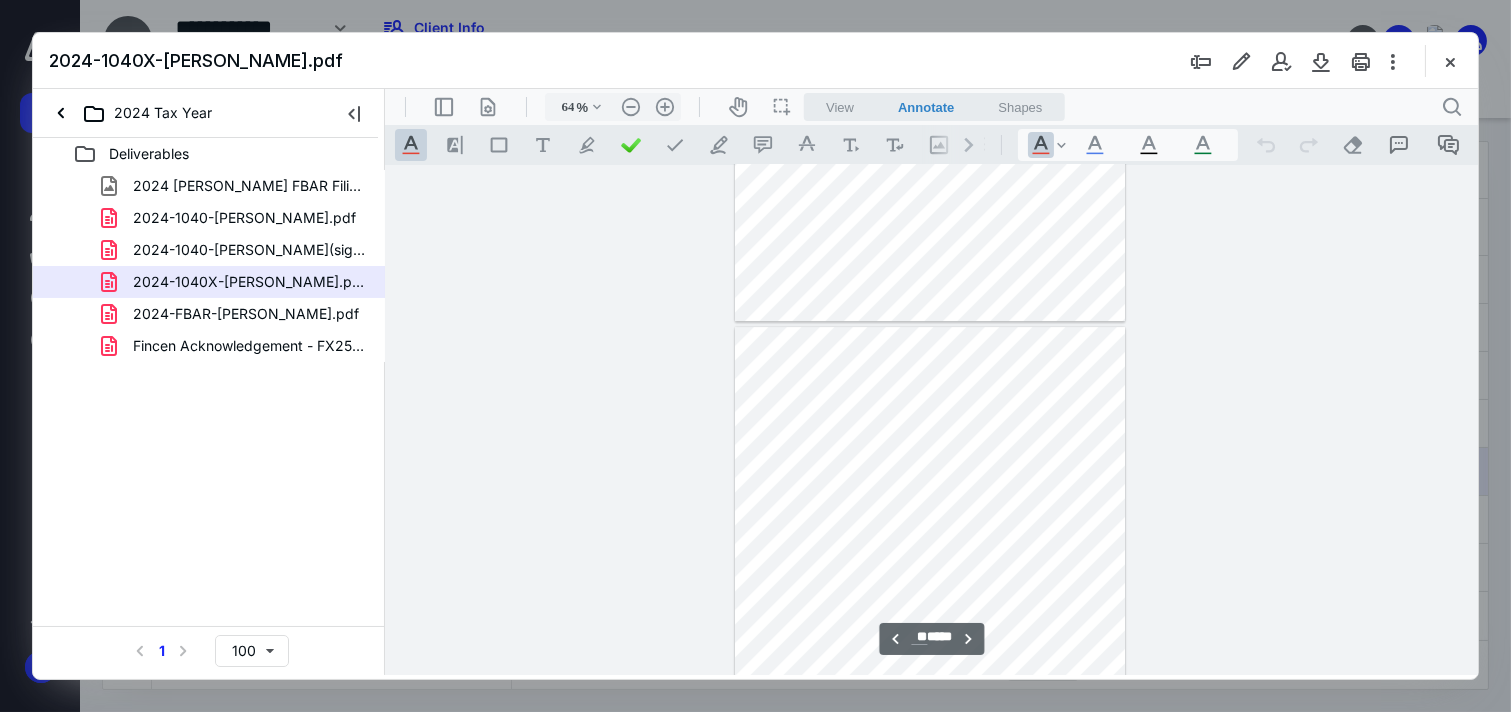 scroll, scrollTop: 12634, scrollLeft: 0, axis: vertical 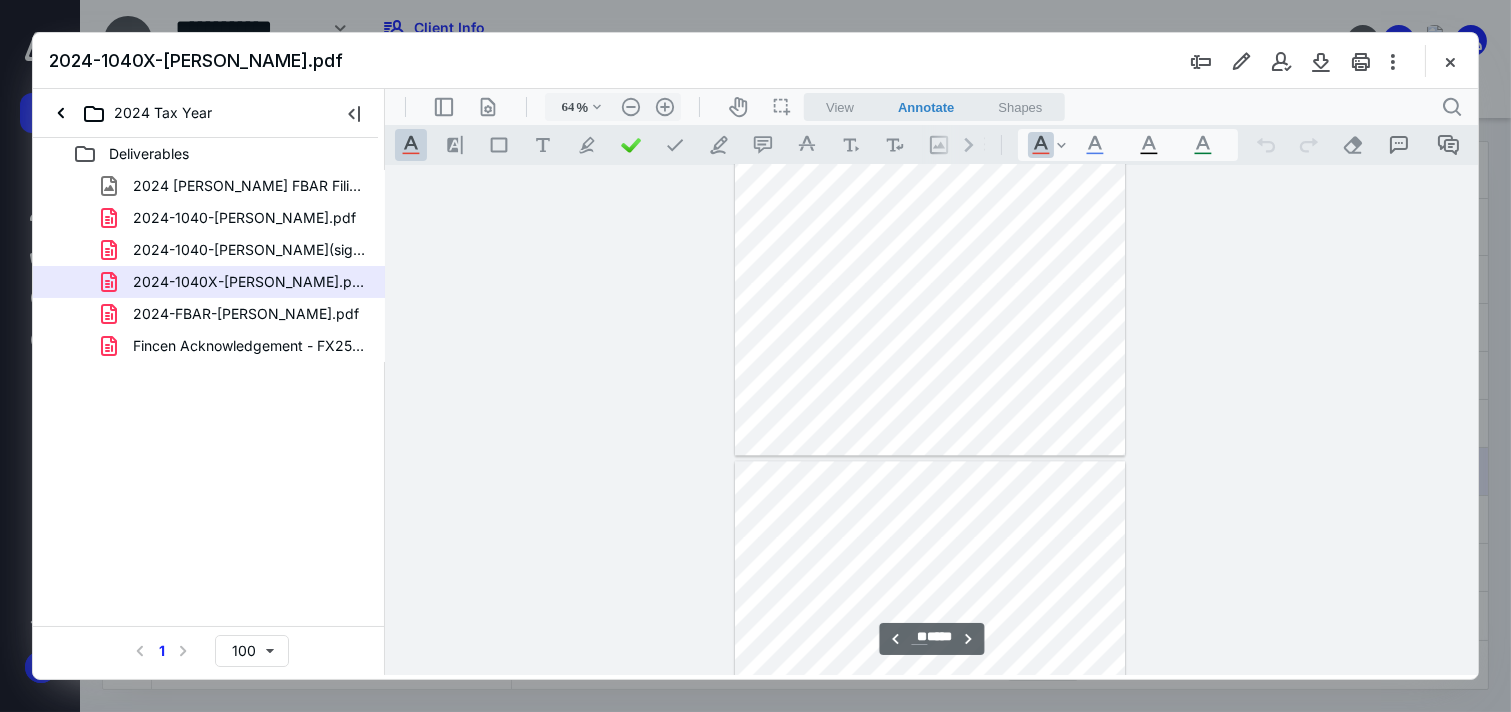 type on "**" 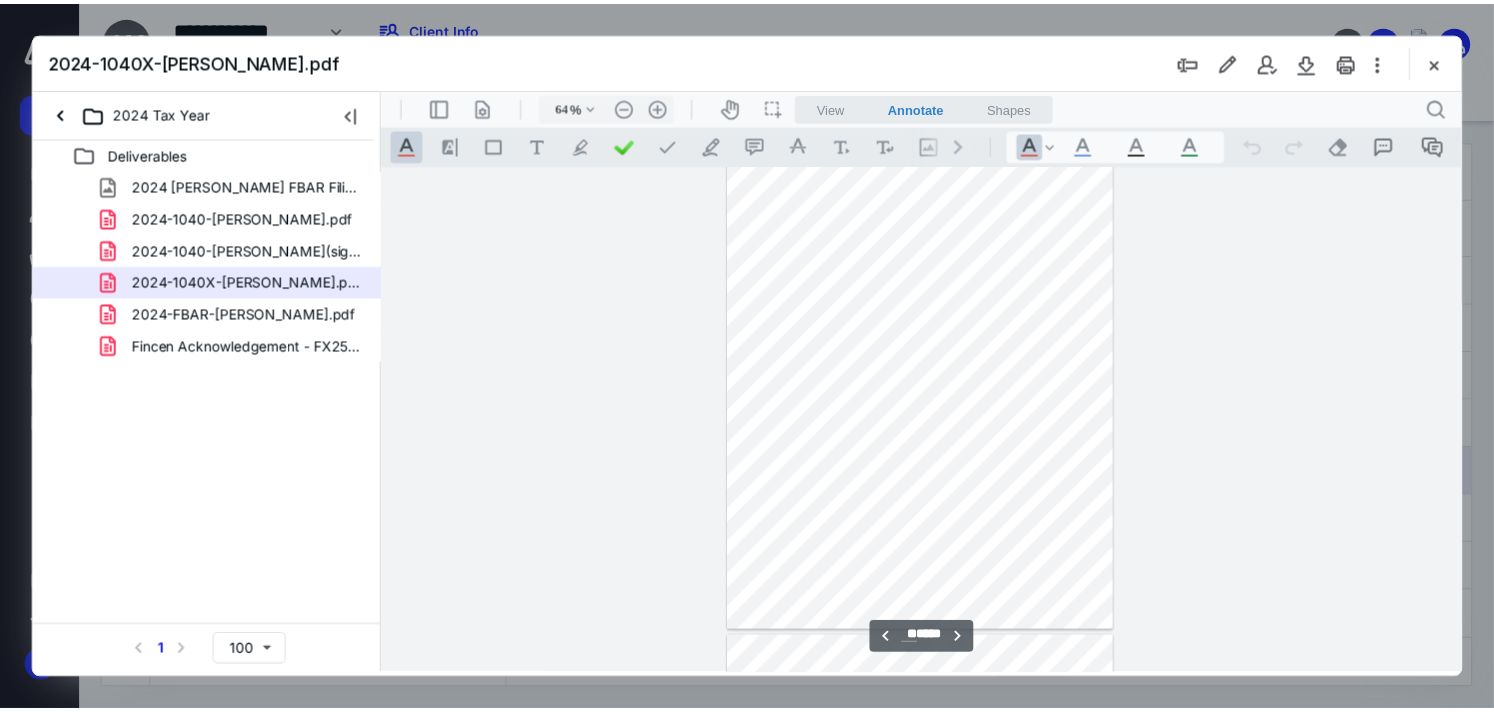 scroll, scrollTop: 9217, scrollLeft: 0, axis: vertical 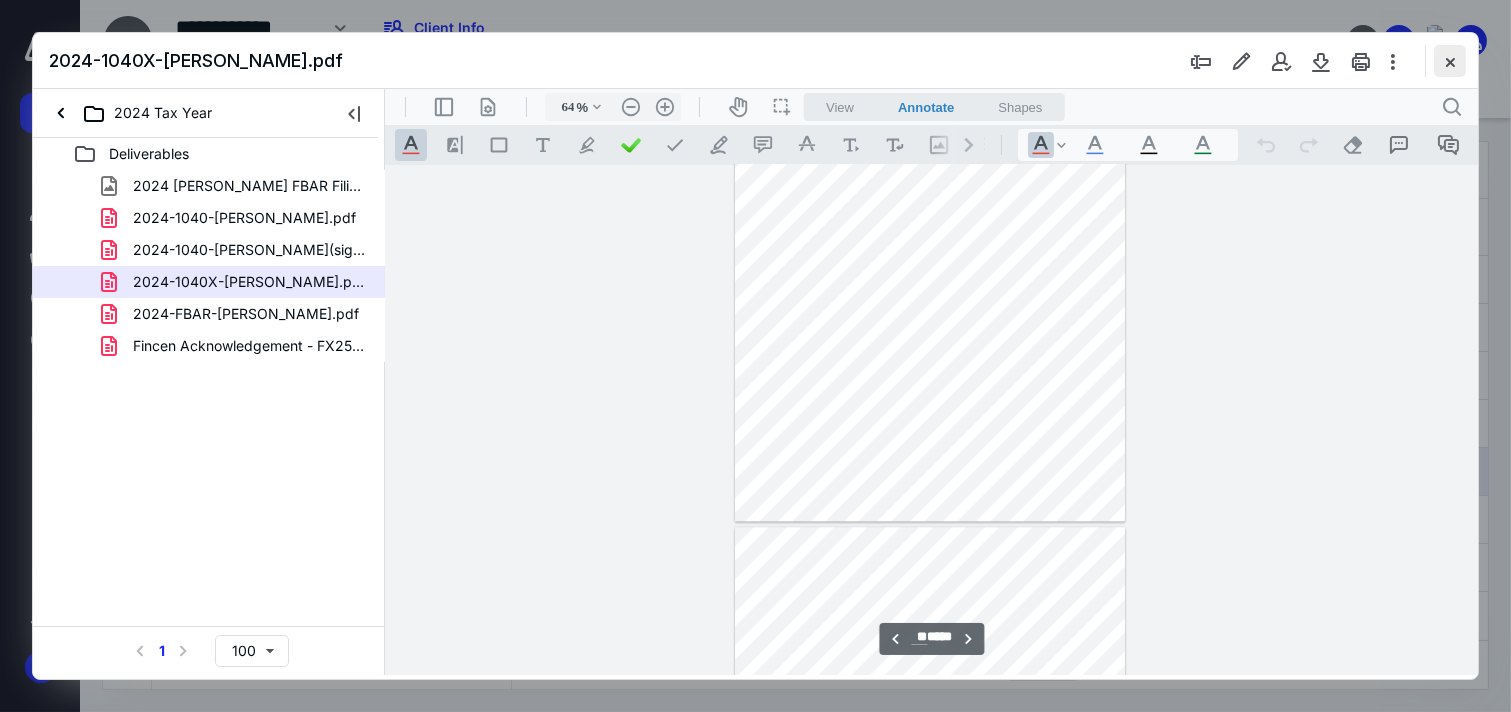 click at bounding box center (1450, 61) 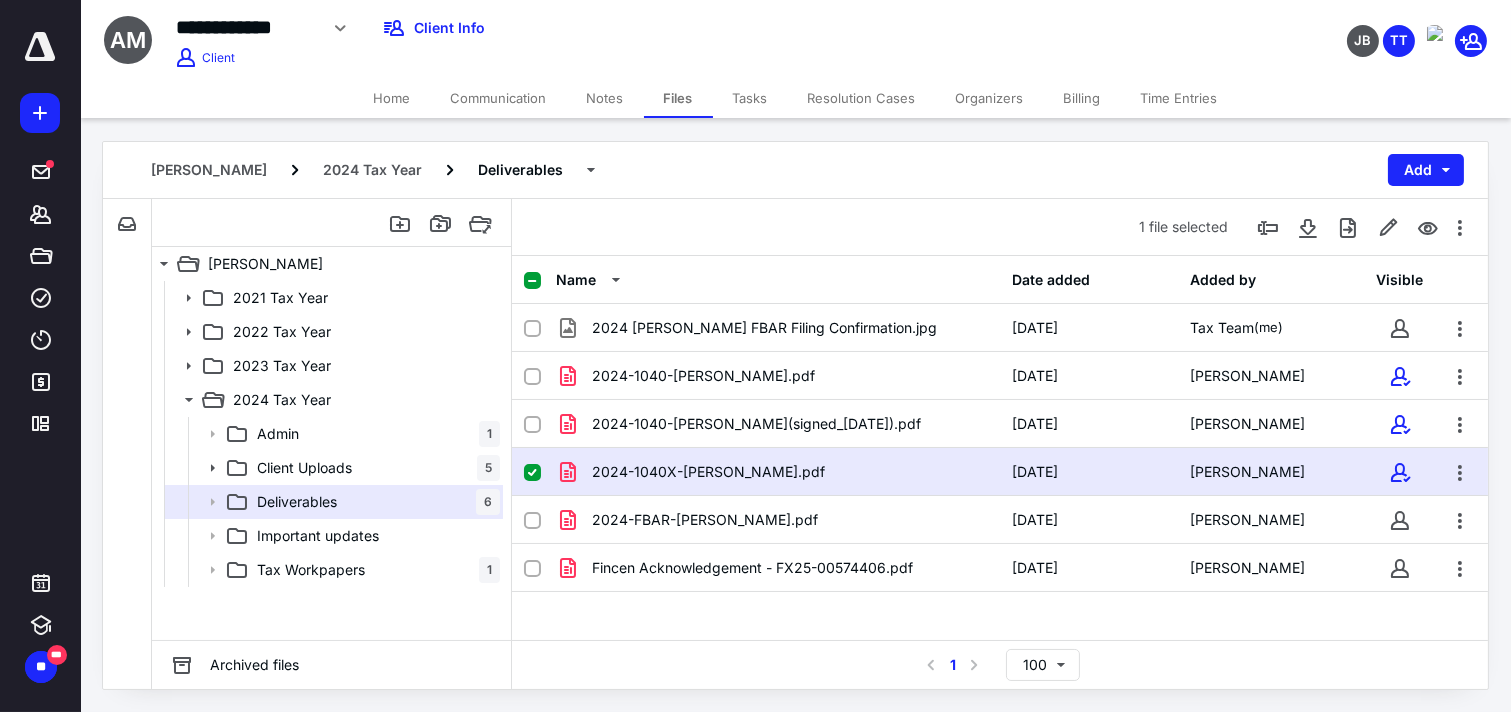 click 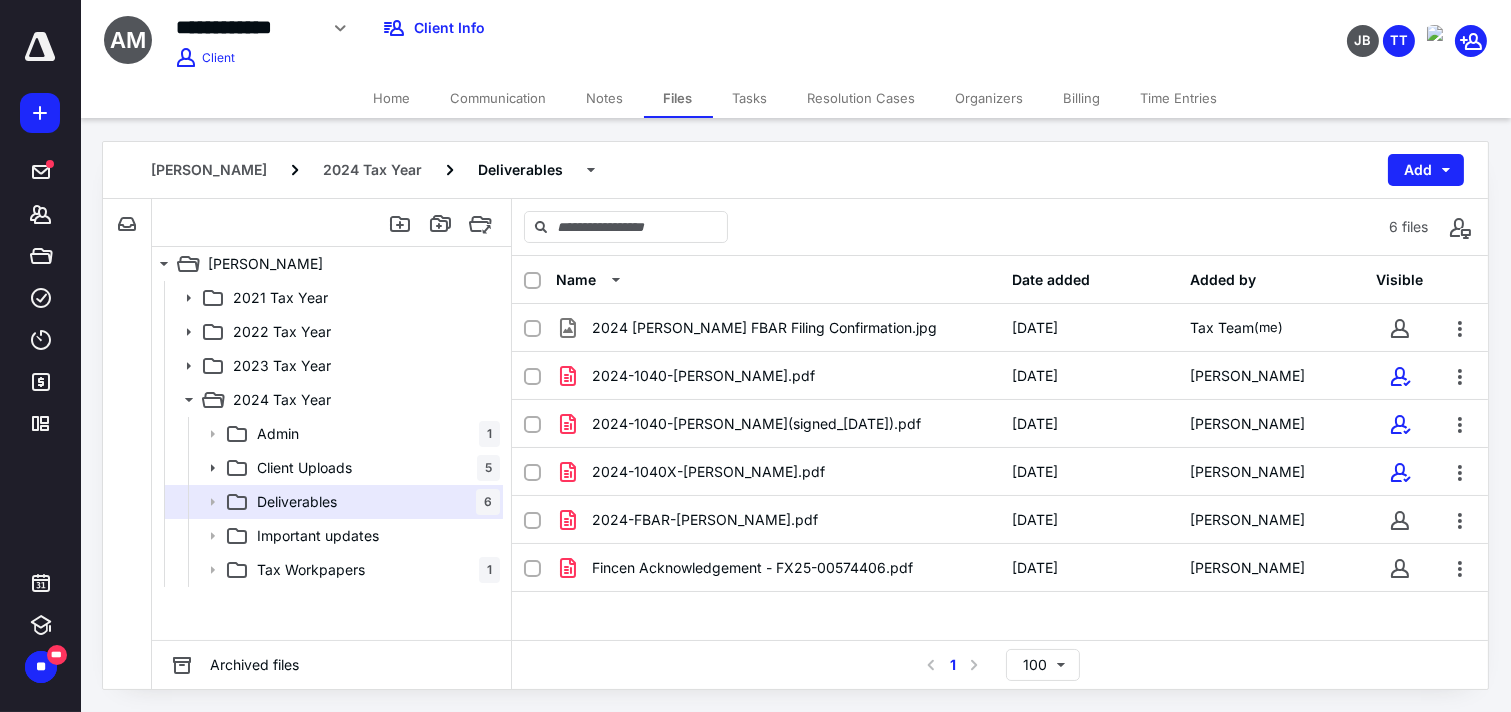 click on "Organizers" at bounding box center (990, 98) 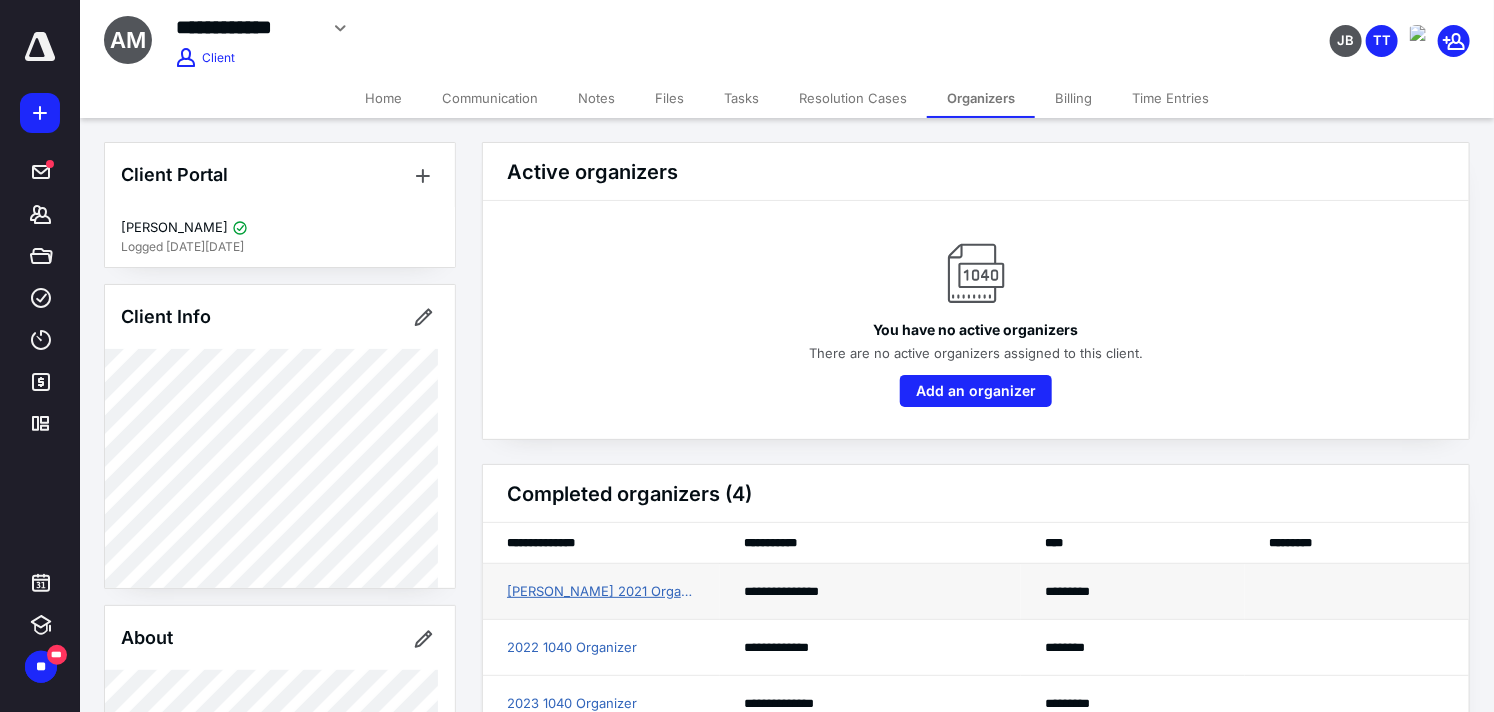 scroll, scrollTop: 102, scrollLeft: 0, axis: vertical 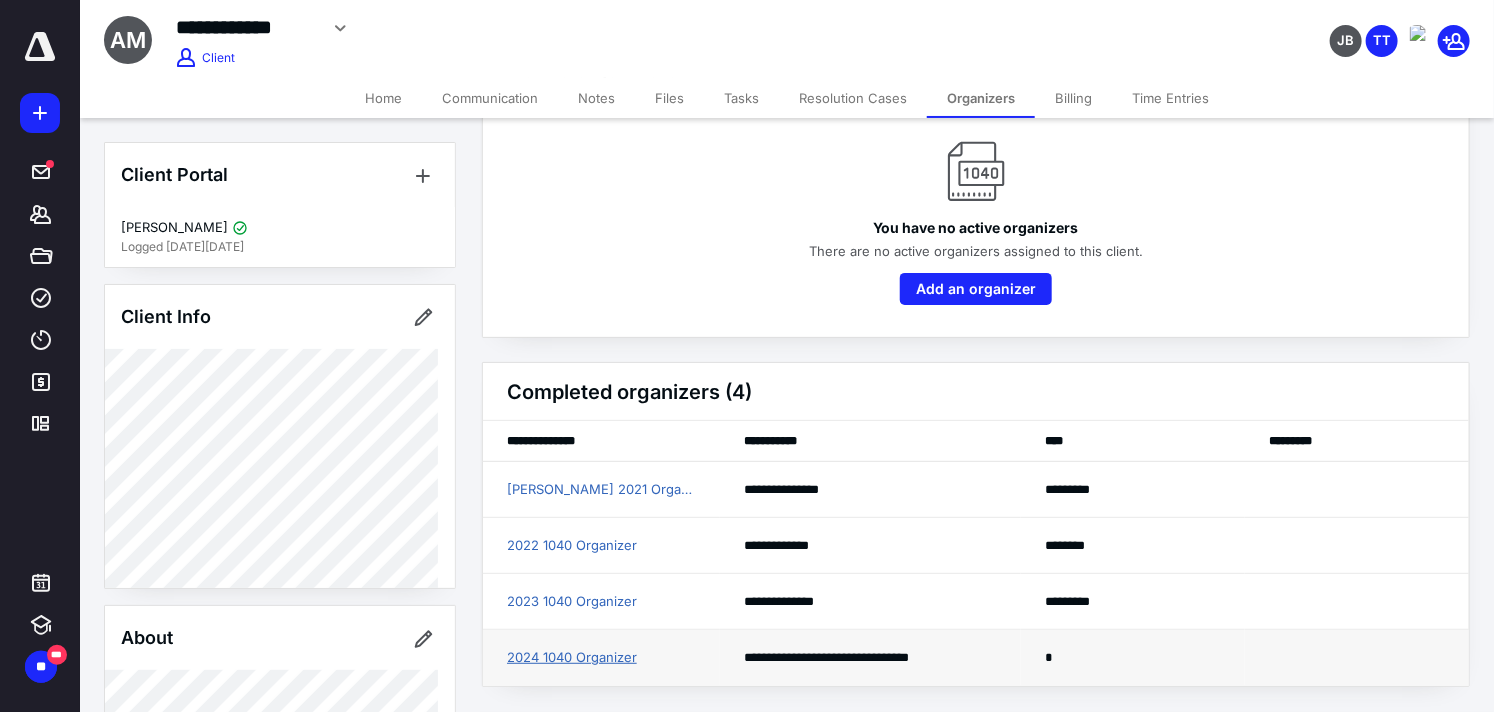 click on "2024 1040 Organizer" at bounding box center [572, 658] 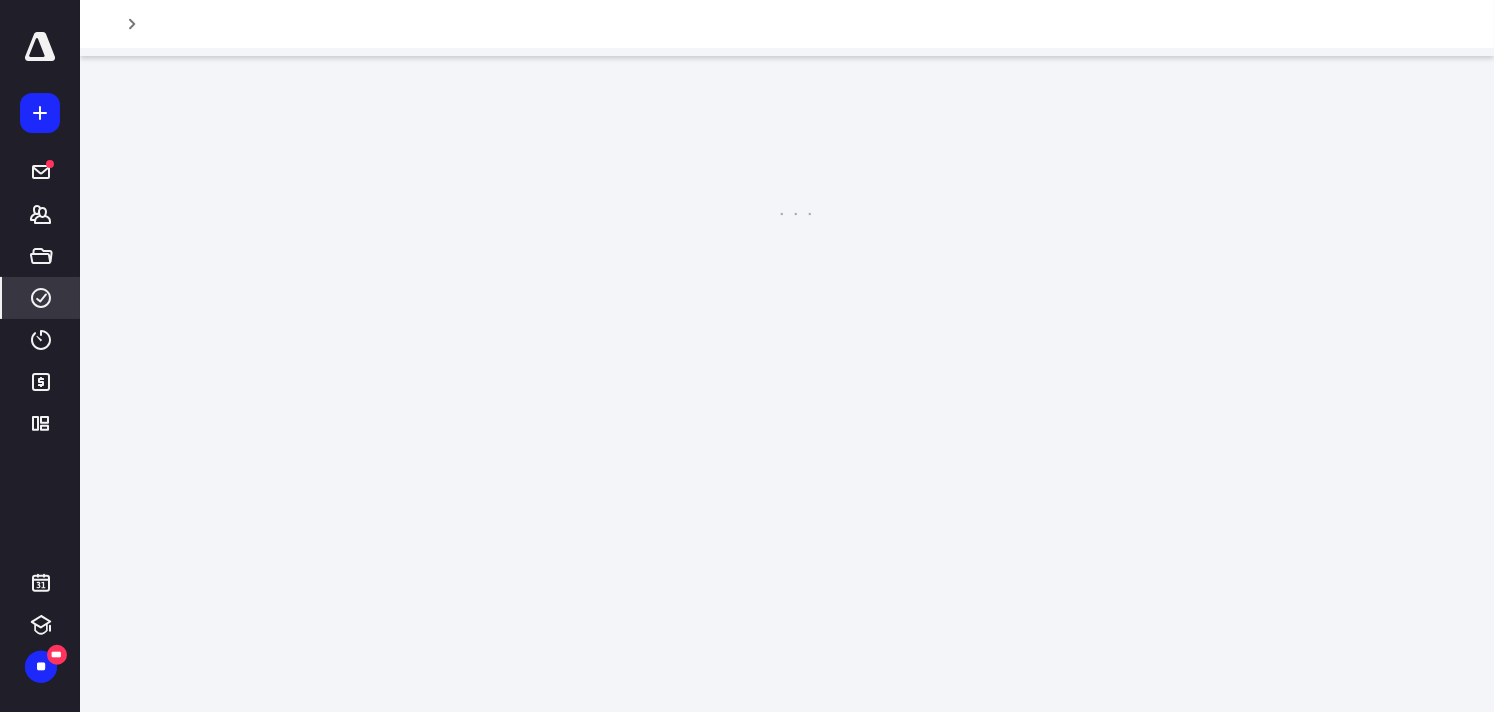 scroll, scrollTop: 0, scrollLeft: 0, axis: both 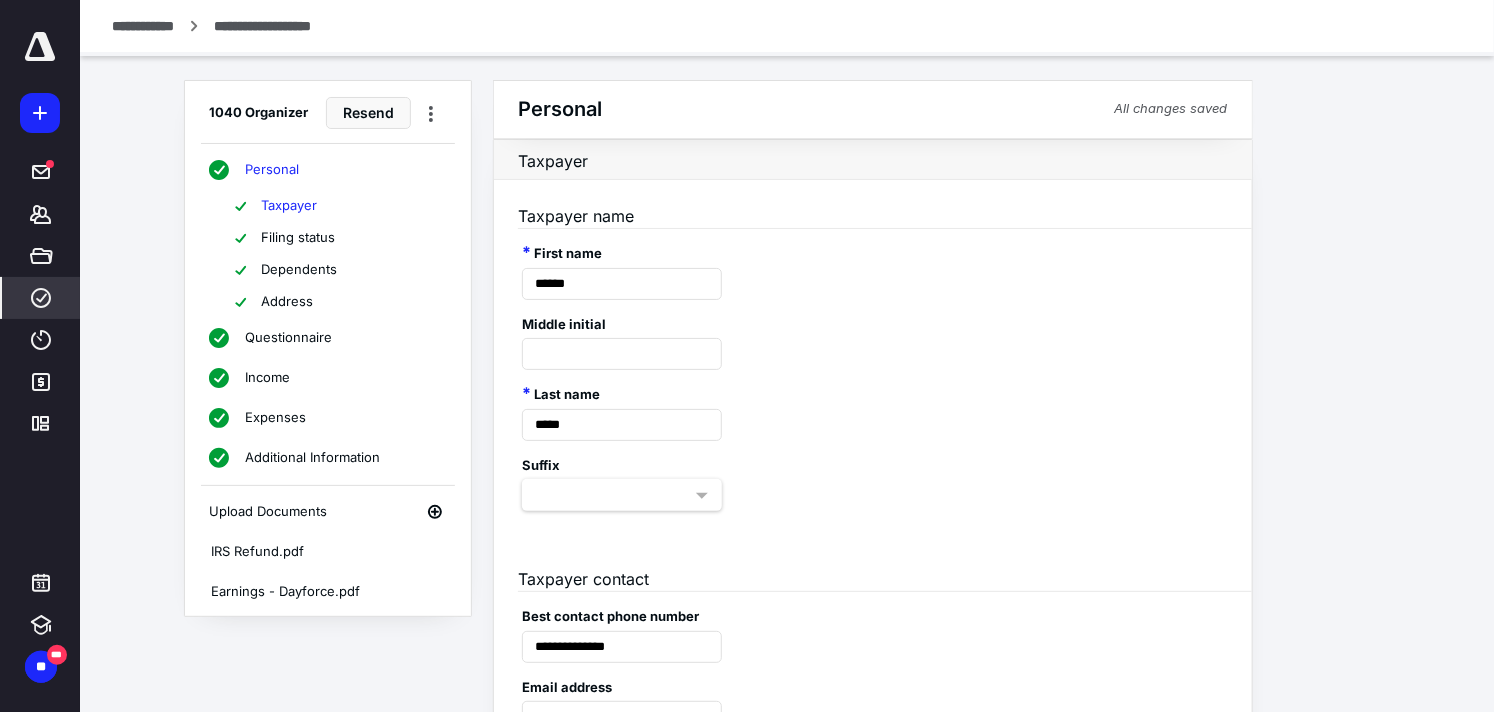 click on "Additional Information" at bounding box center (312, 458) 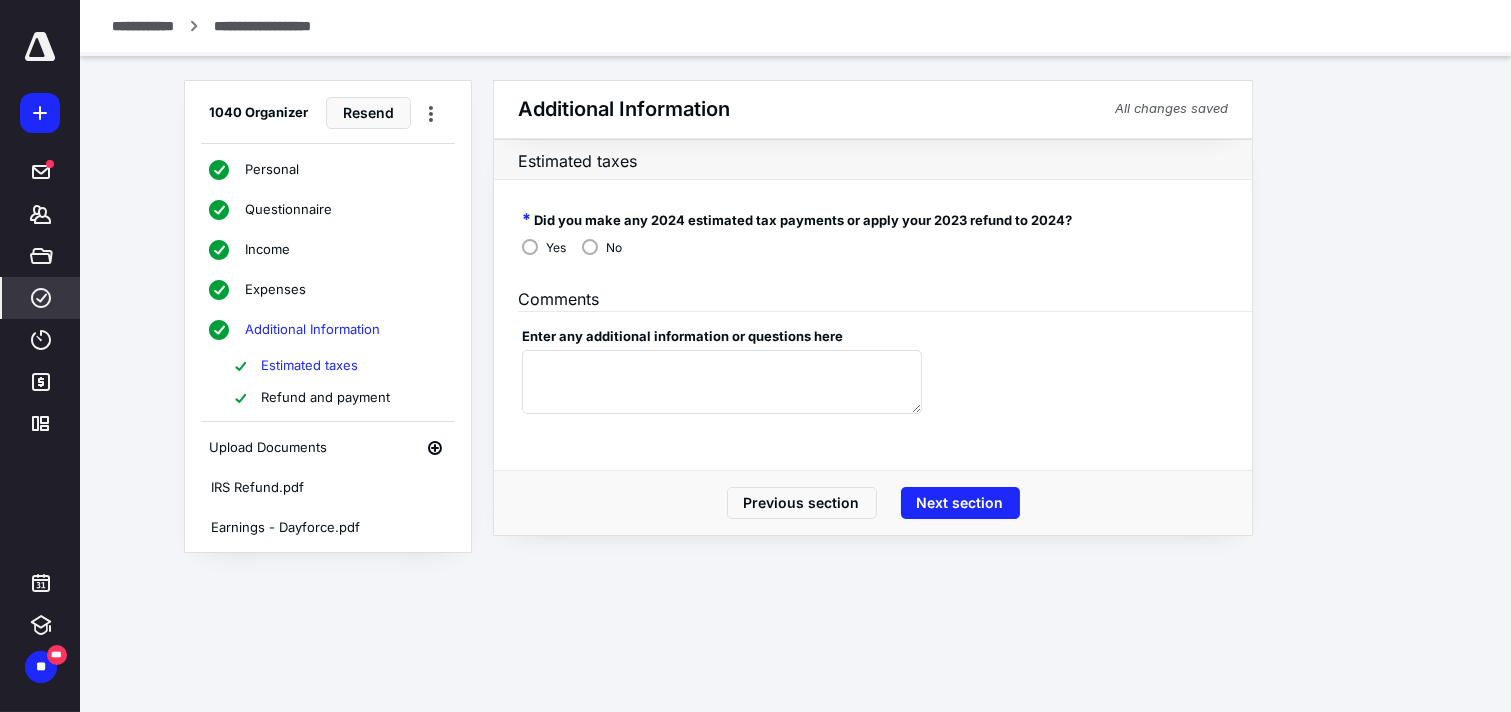 click on "Personal" at bounding box center [272, 170] 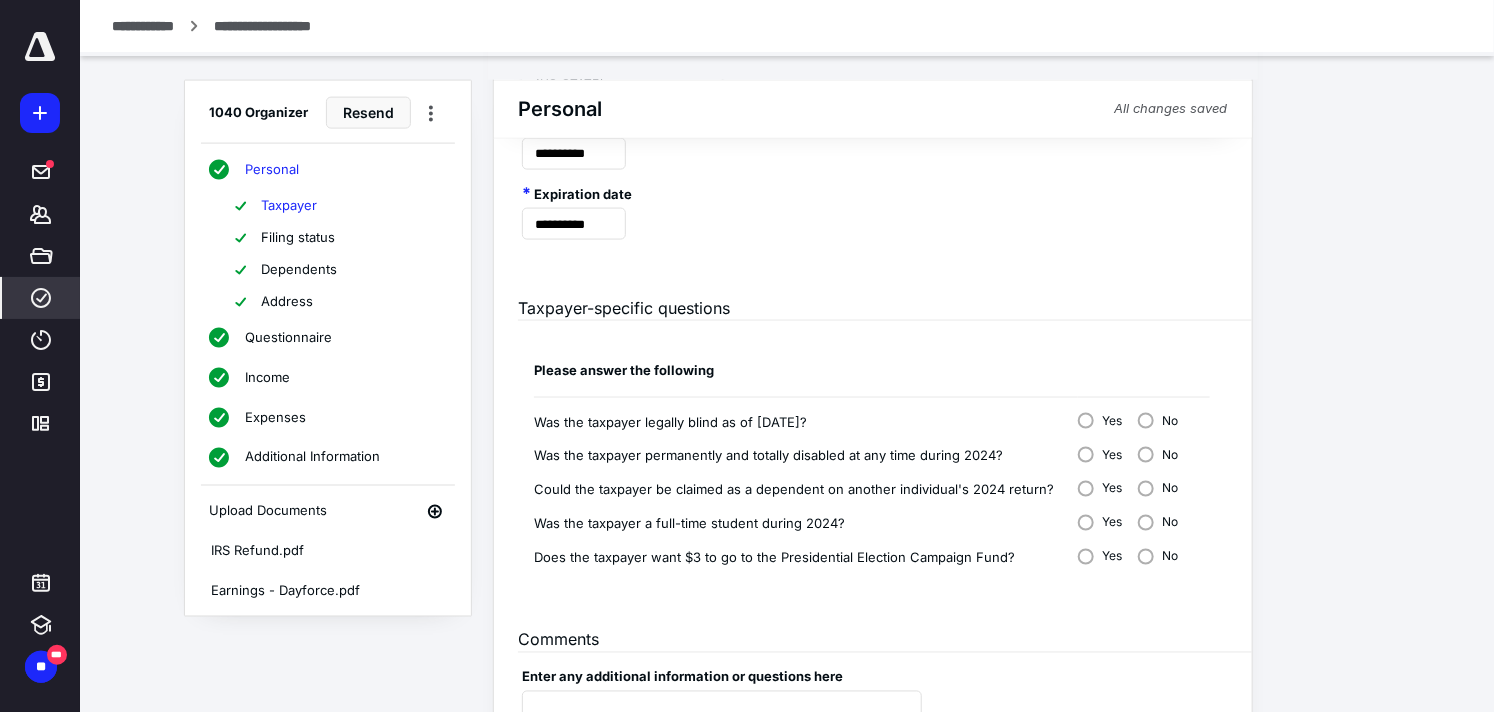 scroll, scrollTop: 1411, scrollLeft: 0, axis: vertical 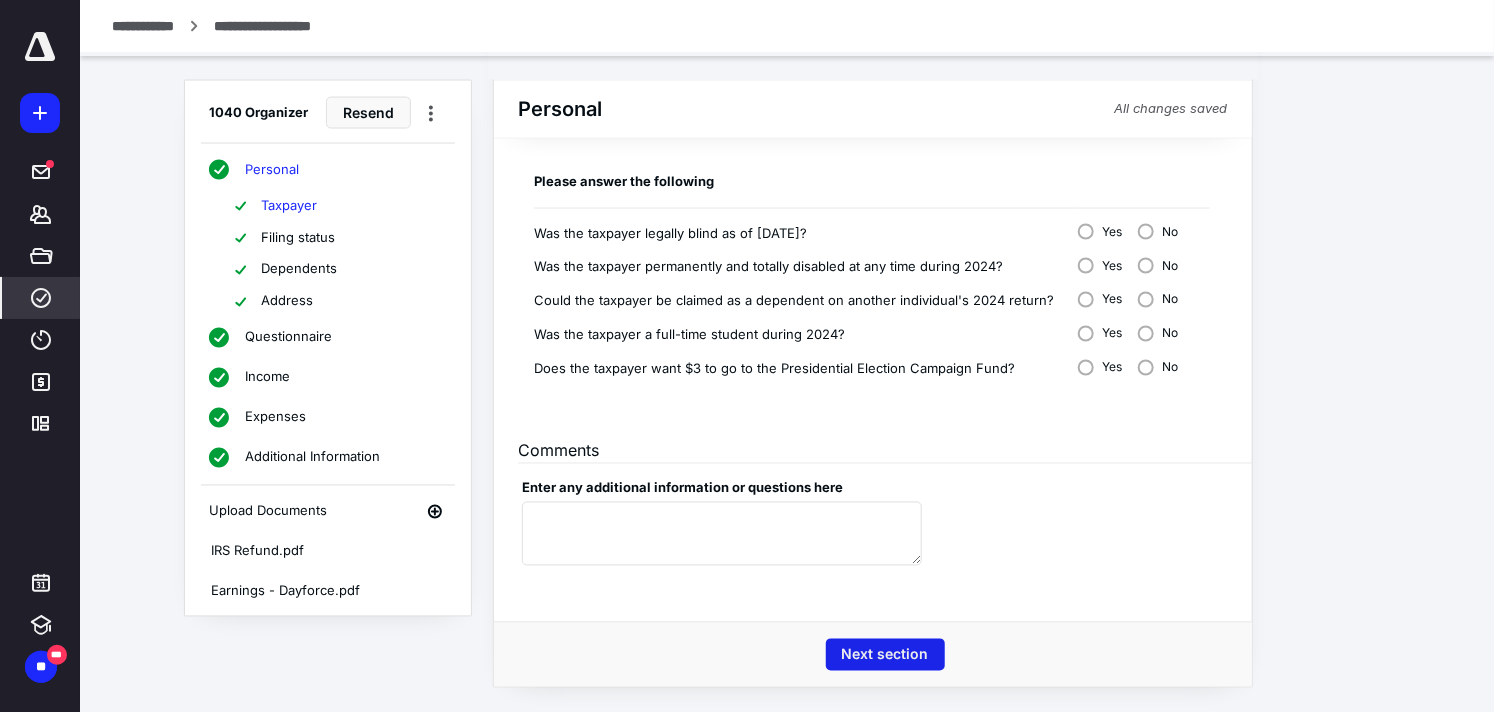 click on "Next section" at bounding box center (885, 655) 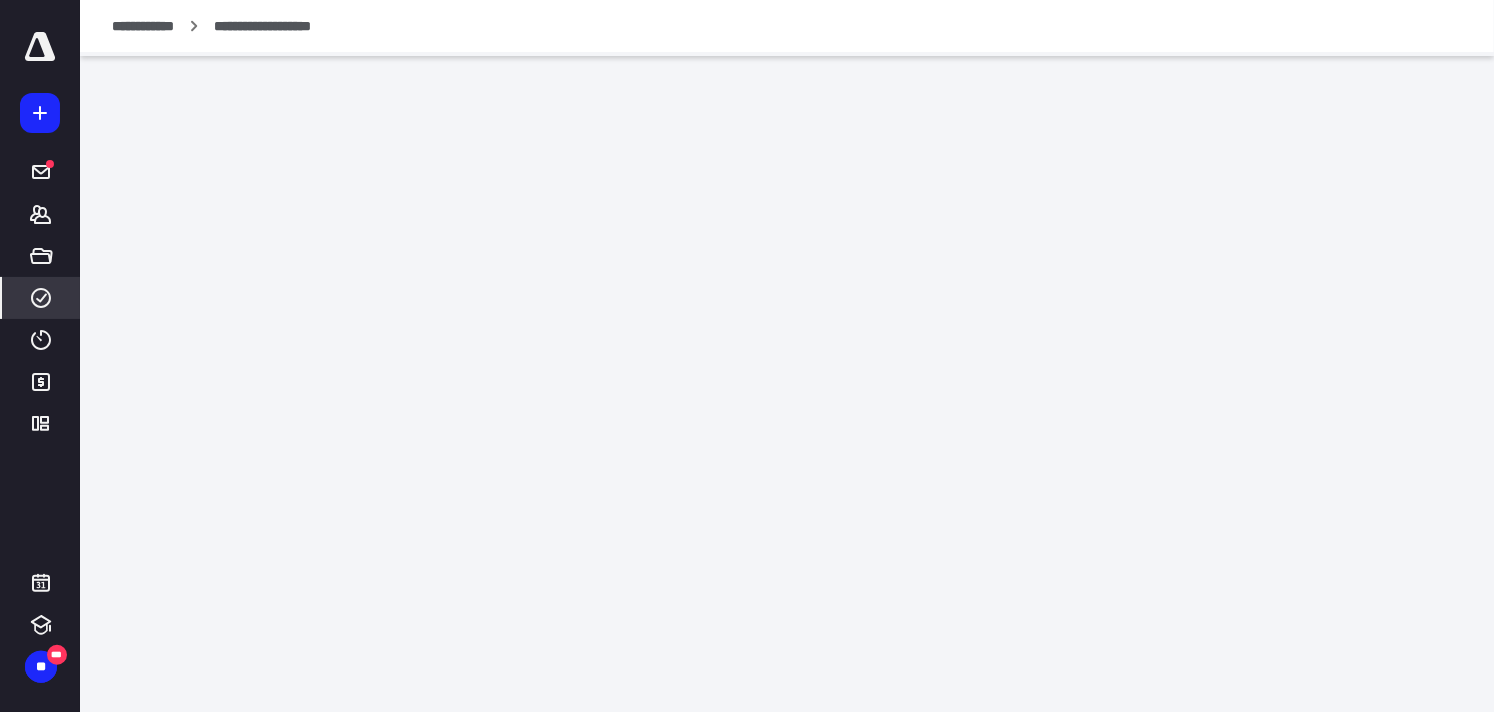 scroll, scrollTop: 0, scrollLeft: 0, axis: both 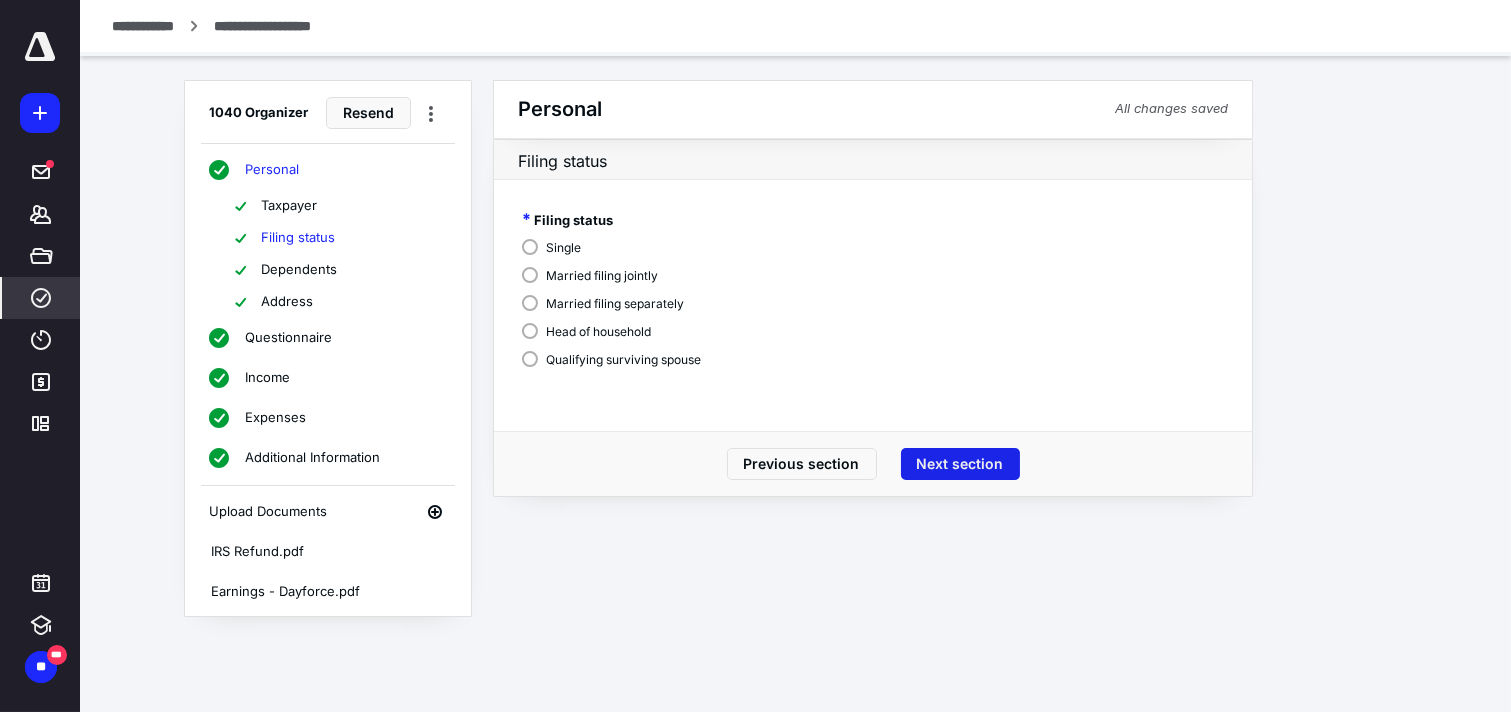 click on "Next section" at bounding box center [960, 464] 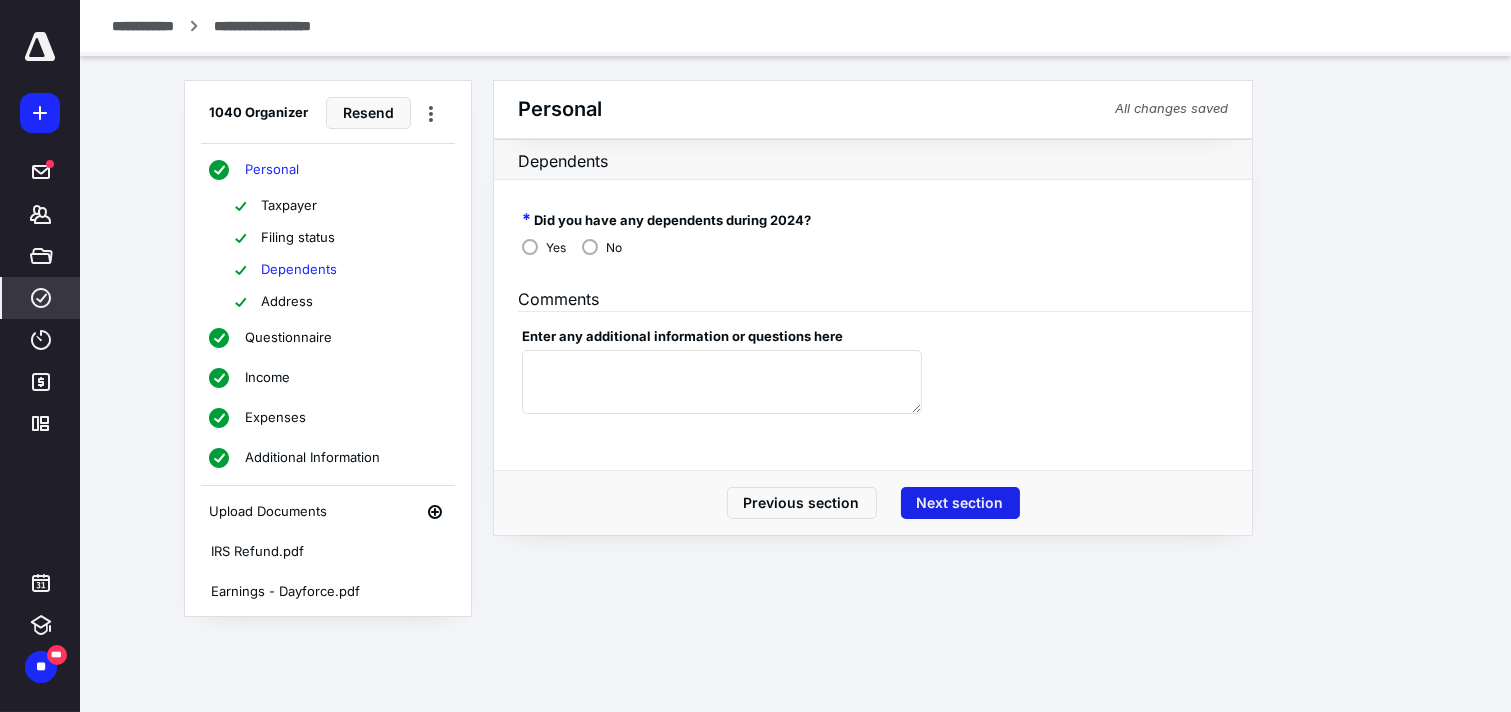 click on "Next section" at bounding box center [960, 503] 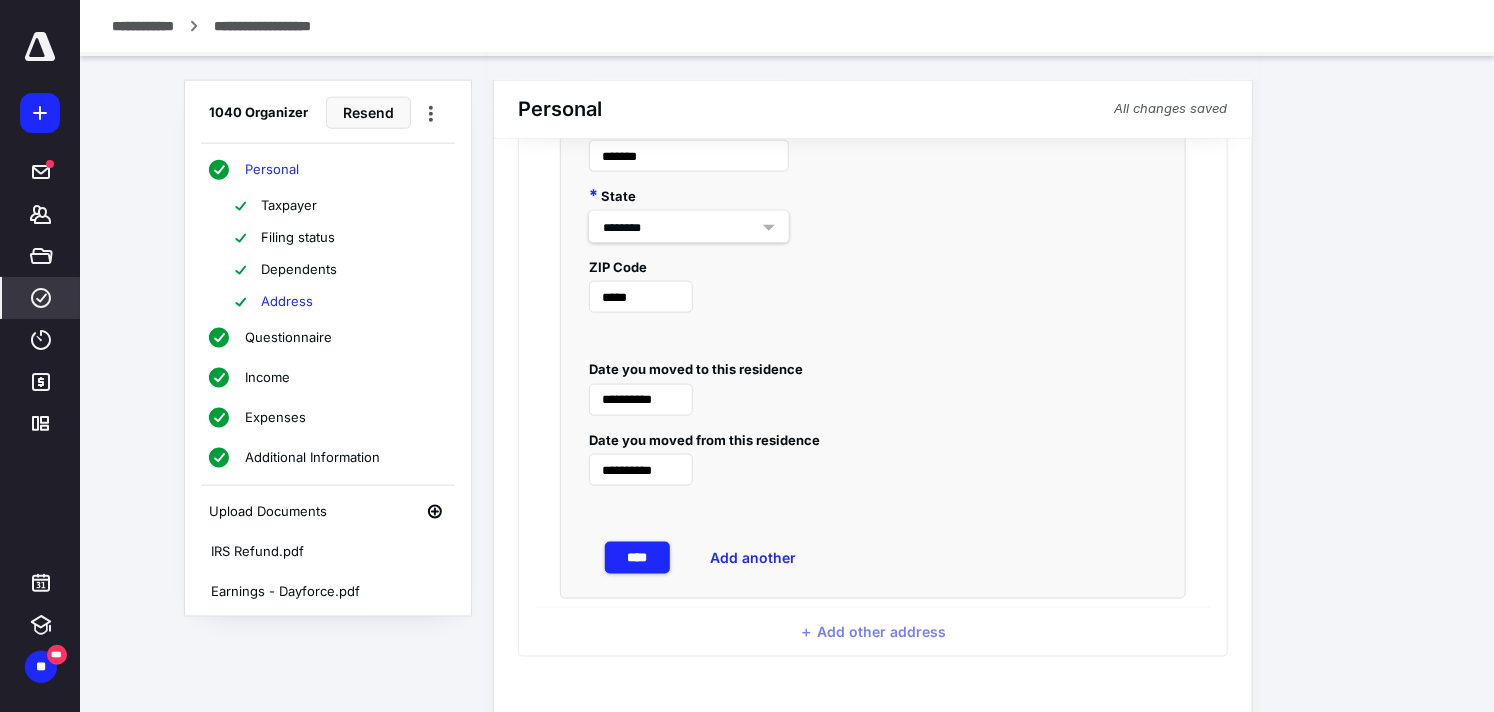 scroll, scrollTop: 1133, scrollLeft: 0, axis: vertical 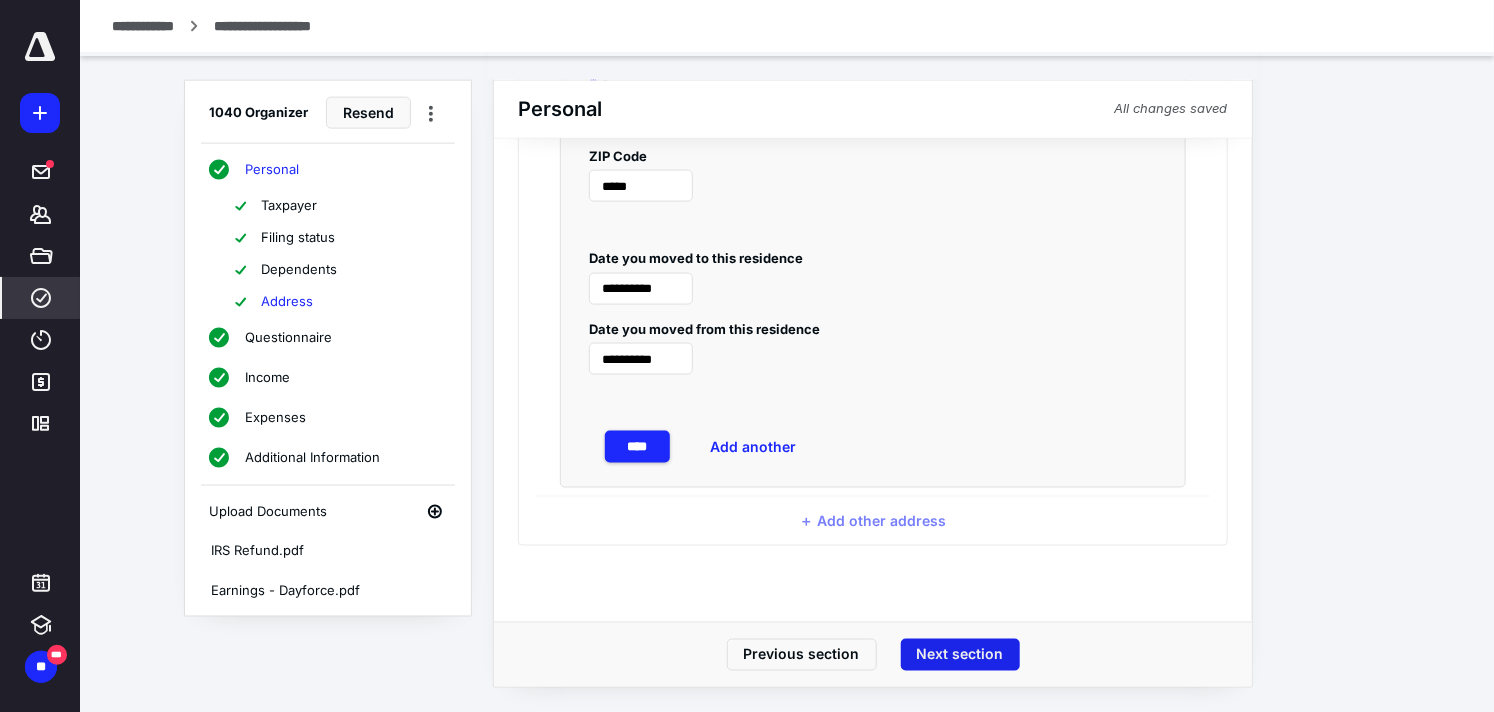 click on "Next section" at bounding box center (960, 655) 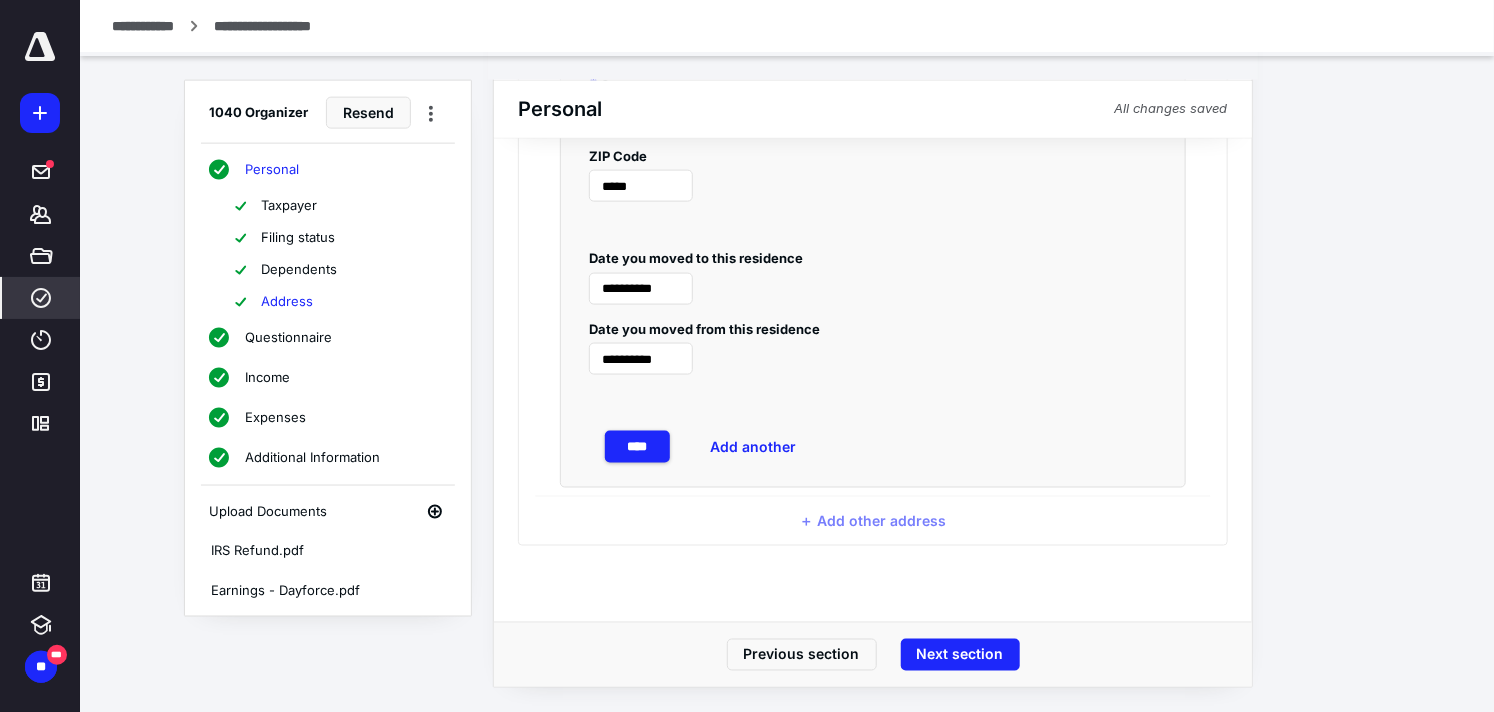 scroll, scrollTop: 0, scrollLeft: 0, axis: both 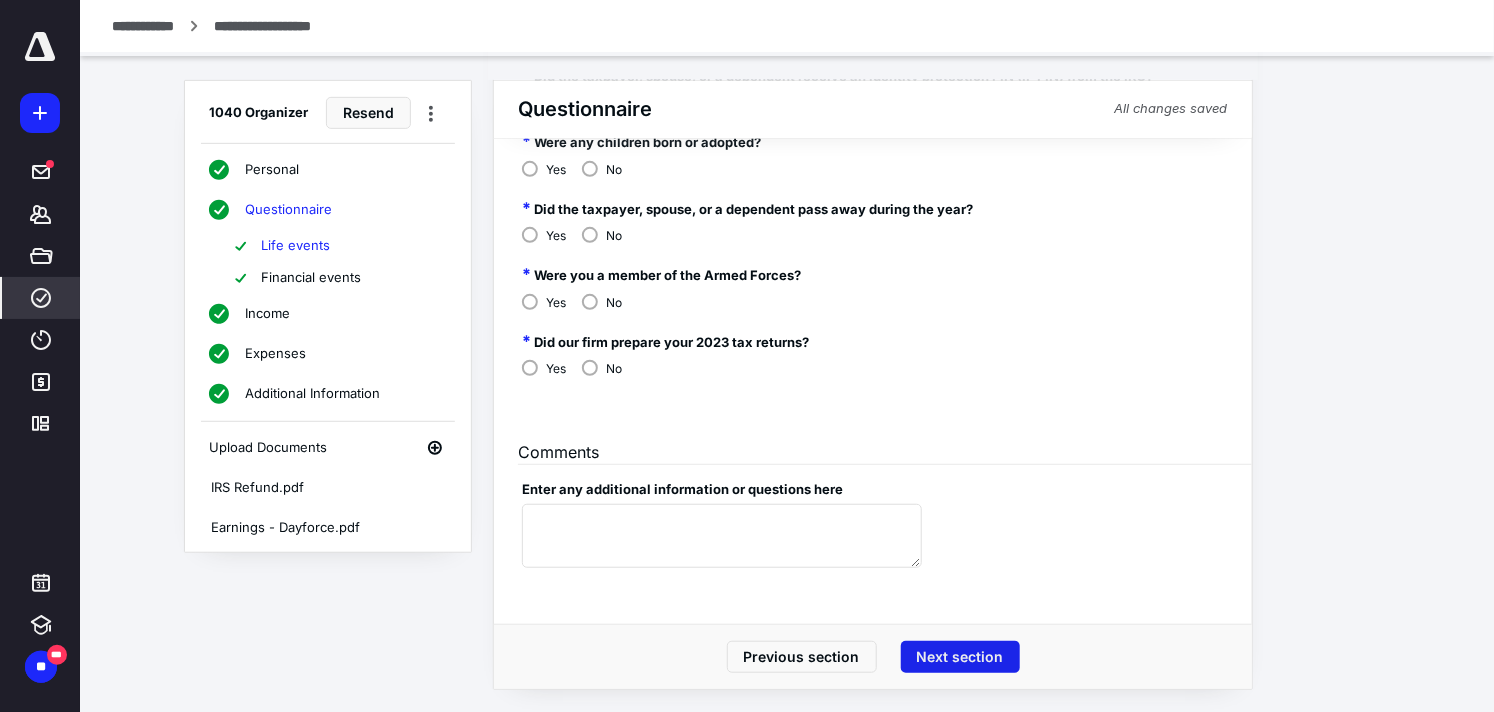 click on "Next section" at bounding box center [960, 657] 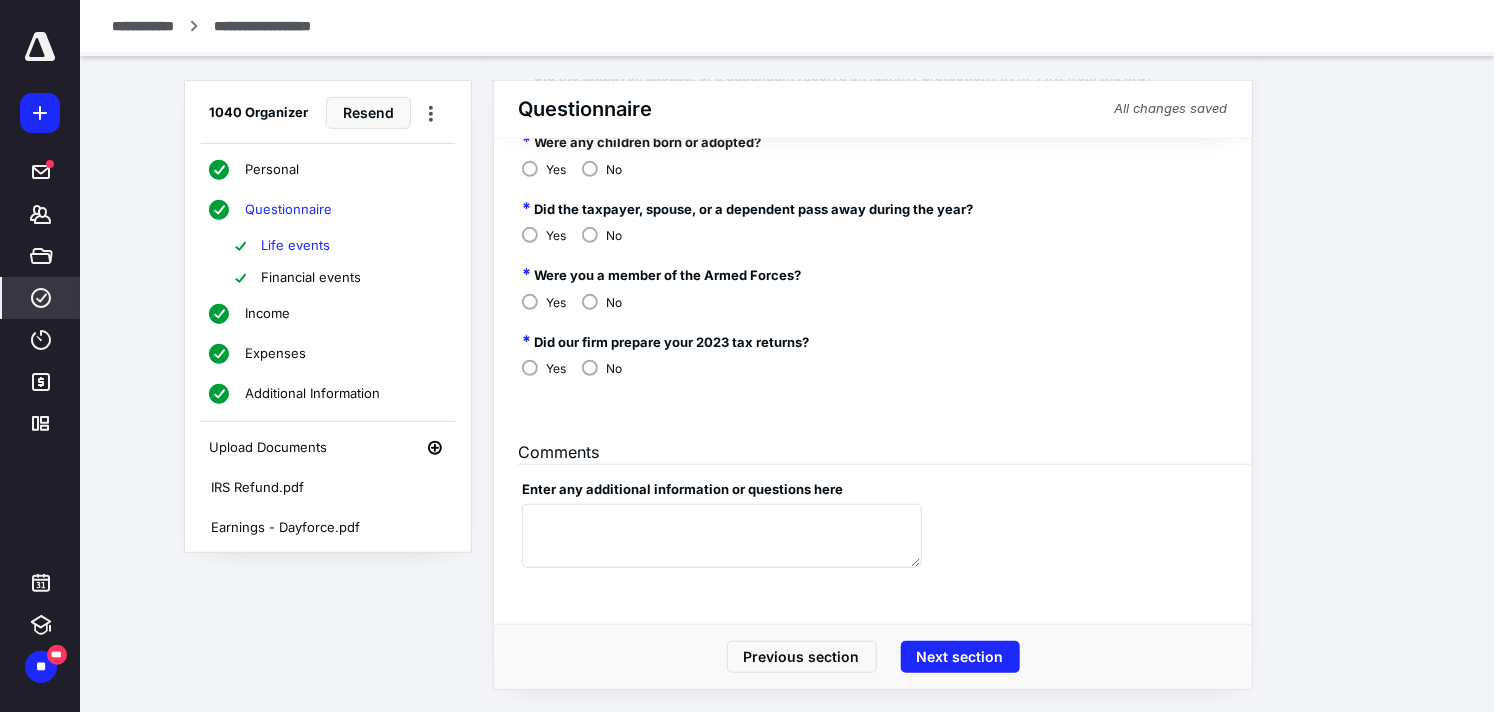 scroll, scrollTop: 0, scrollLeft: 0, axis: both 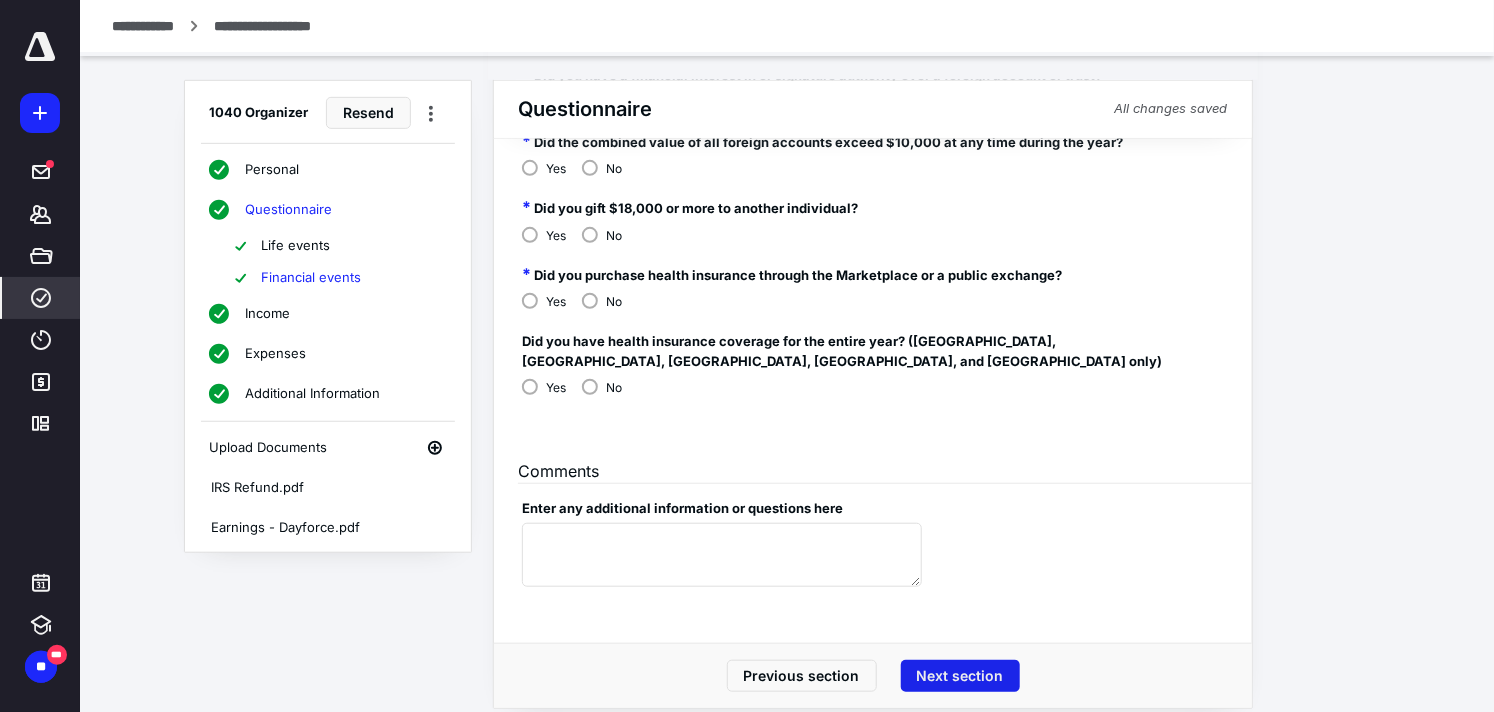 click on "Next section" at bounding box center (960, 676) 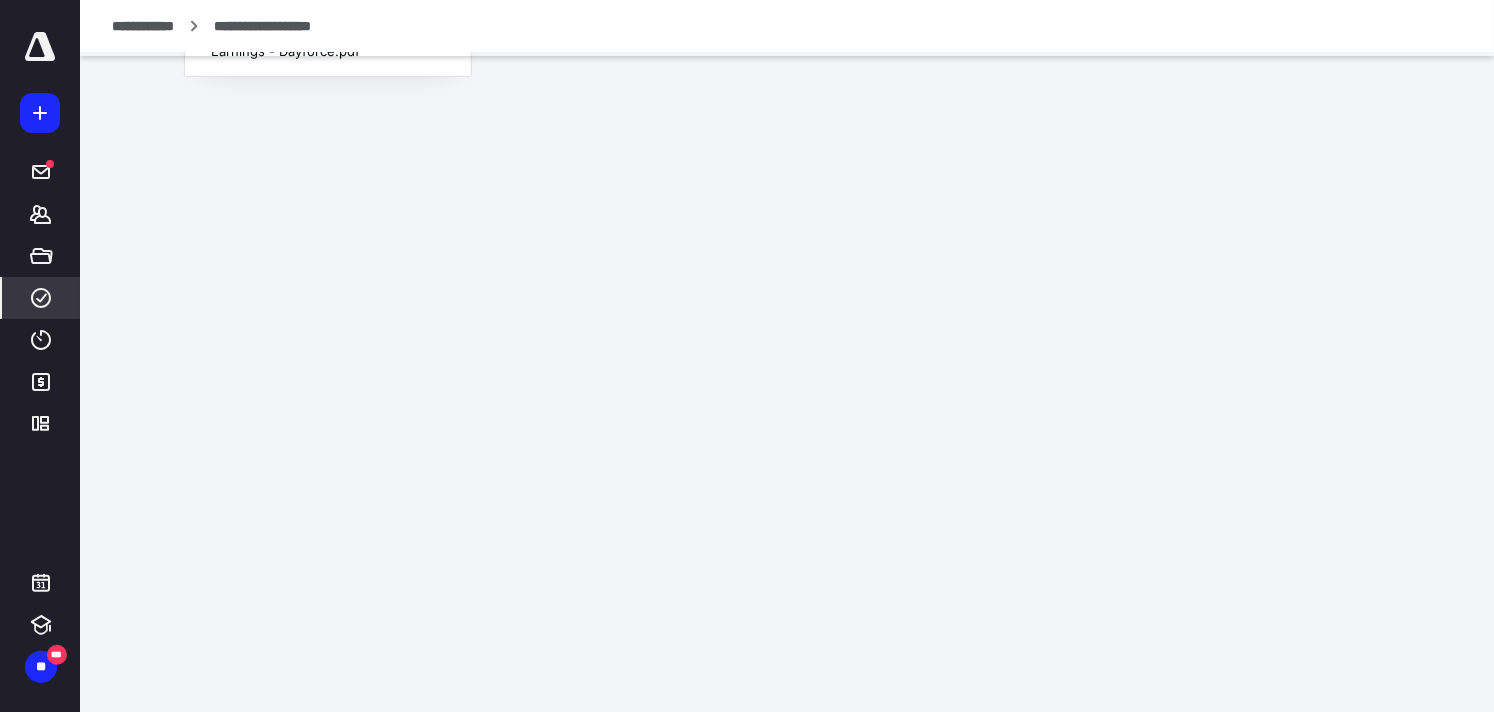 scroll, scrollTop: 0, scrollLeft: 0, axis: both 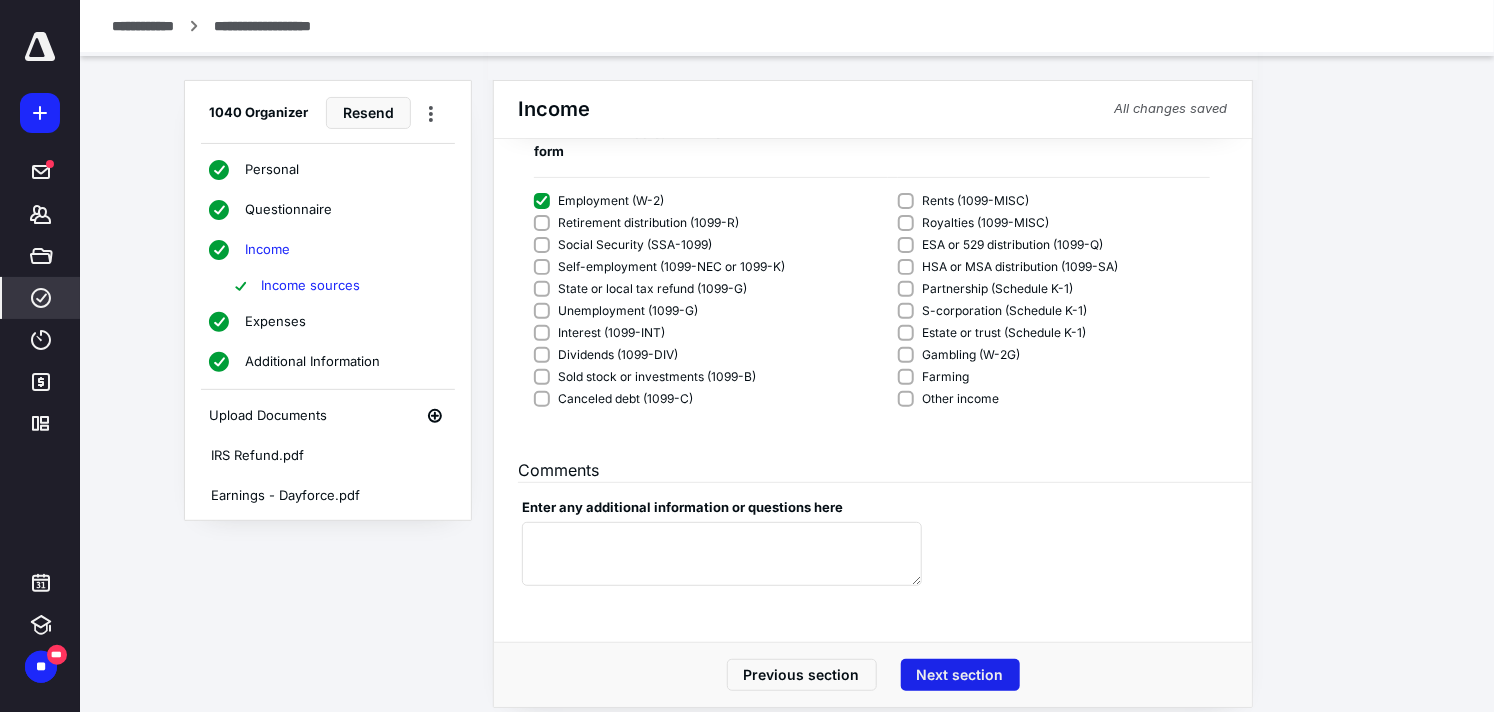 click on "Next section" at bounding box center (960, 675) 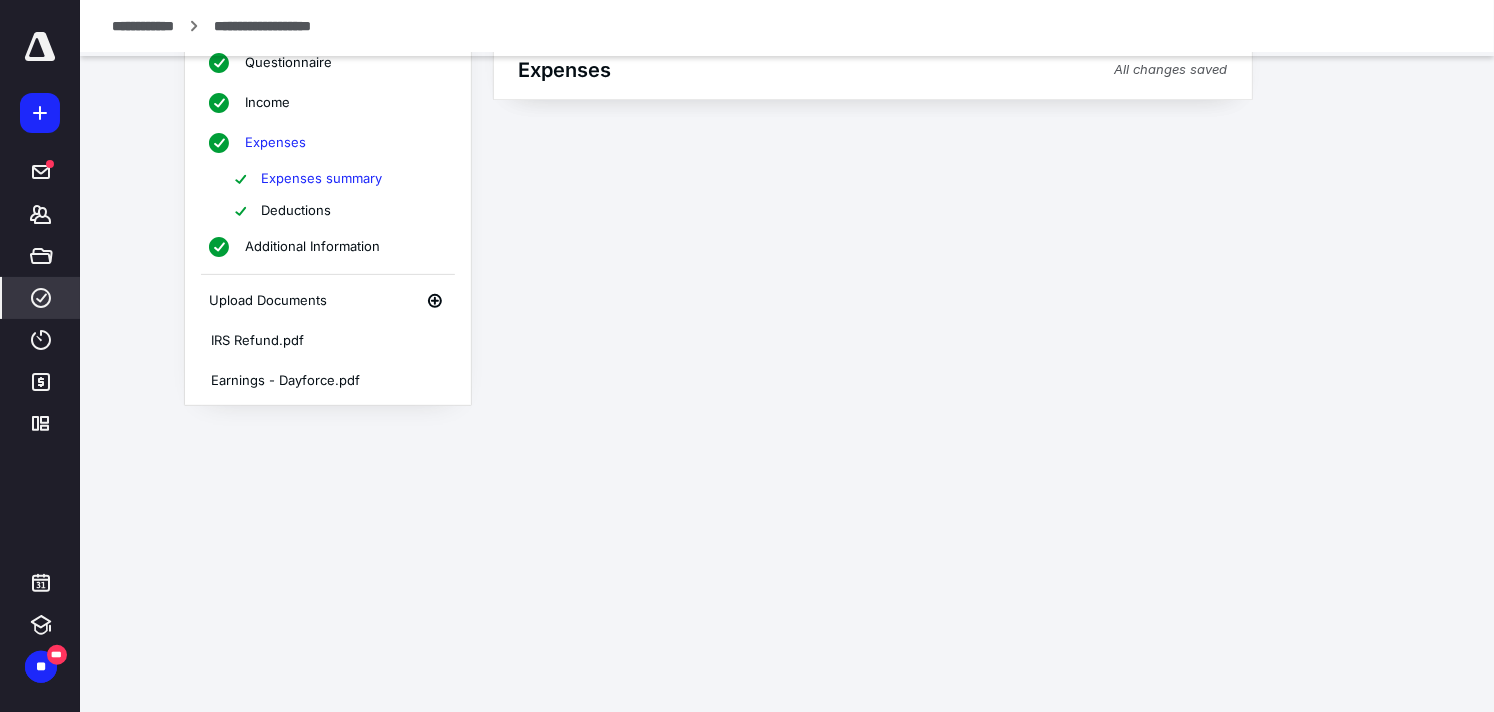 scroll, scrollTop: 0, scrollLeft: 0, axis: both 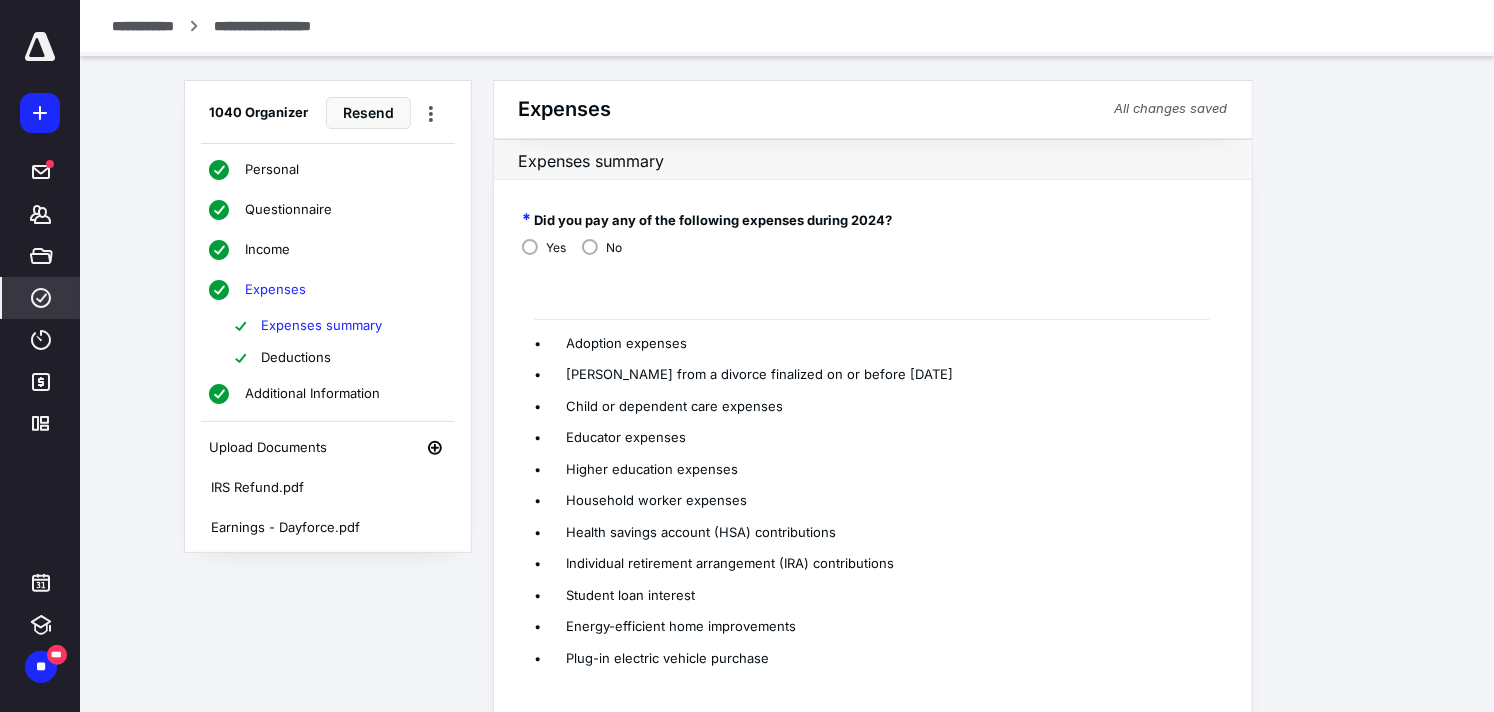 click on "Questionnaire" at bounding box center (288, 210) 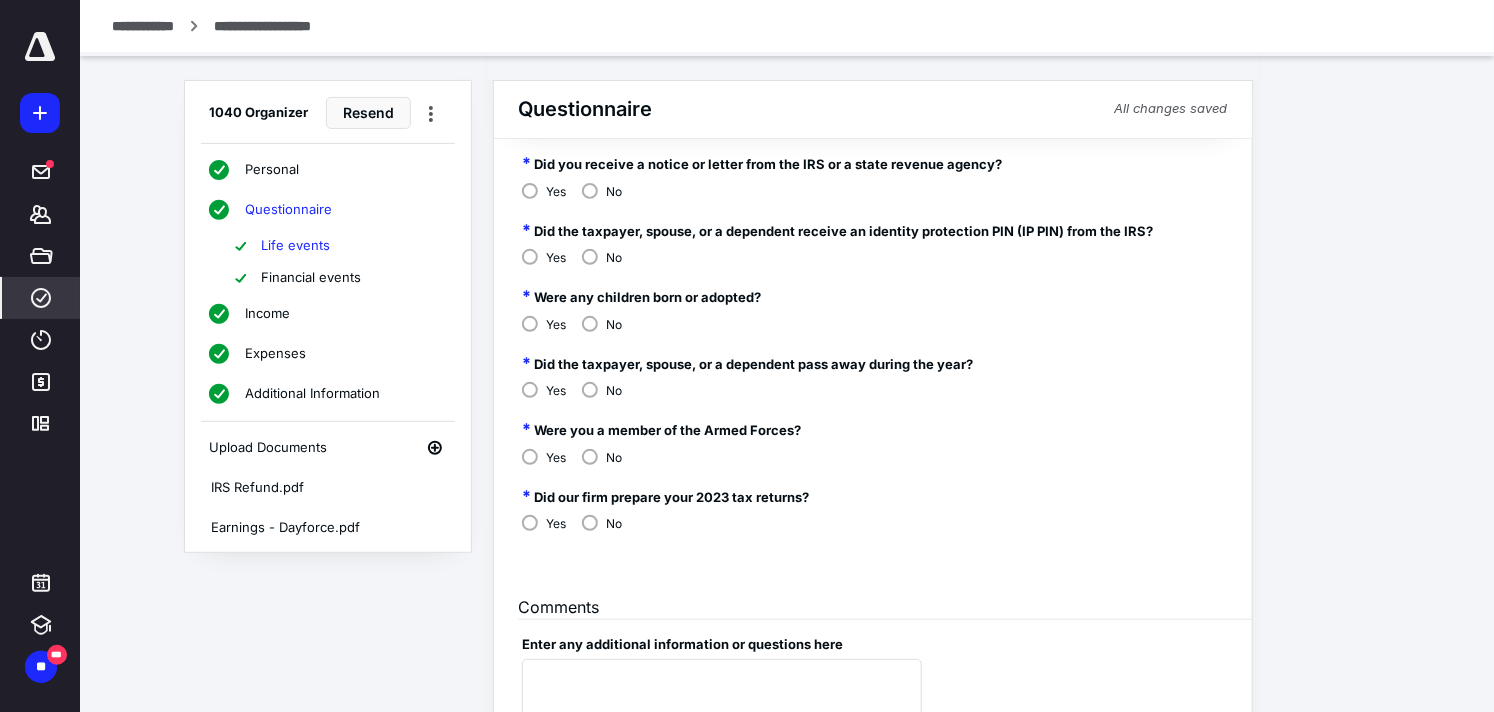 scroll, scrollTop: 377, scrollLeft: 0, axis: vertical 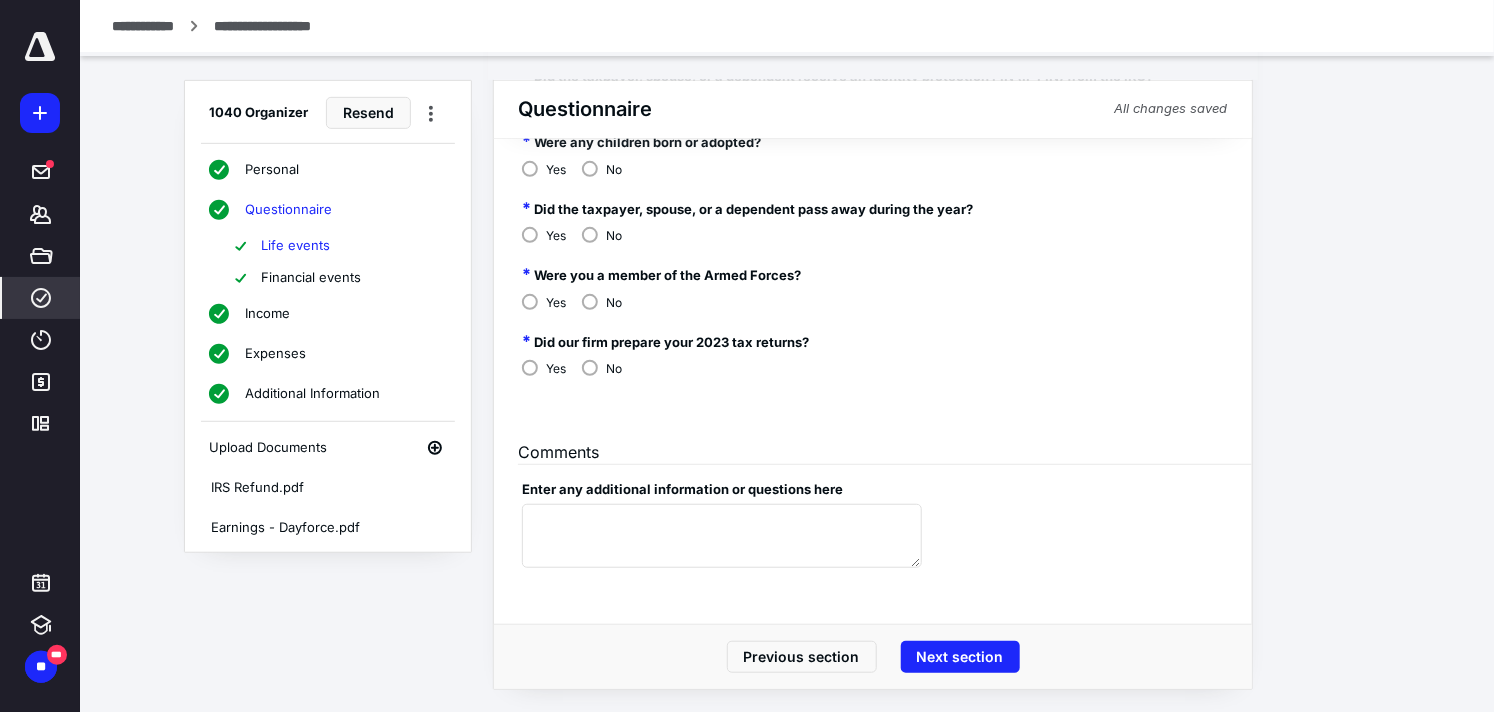 click on "Questionnaire" at bounding box center [288, 210] 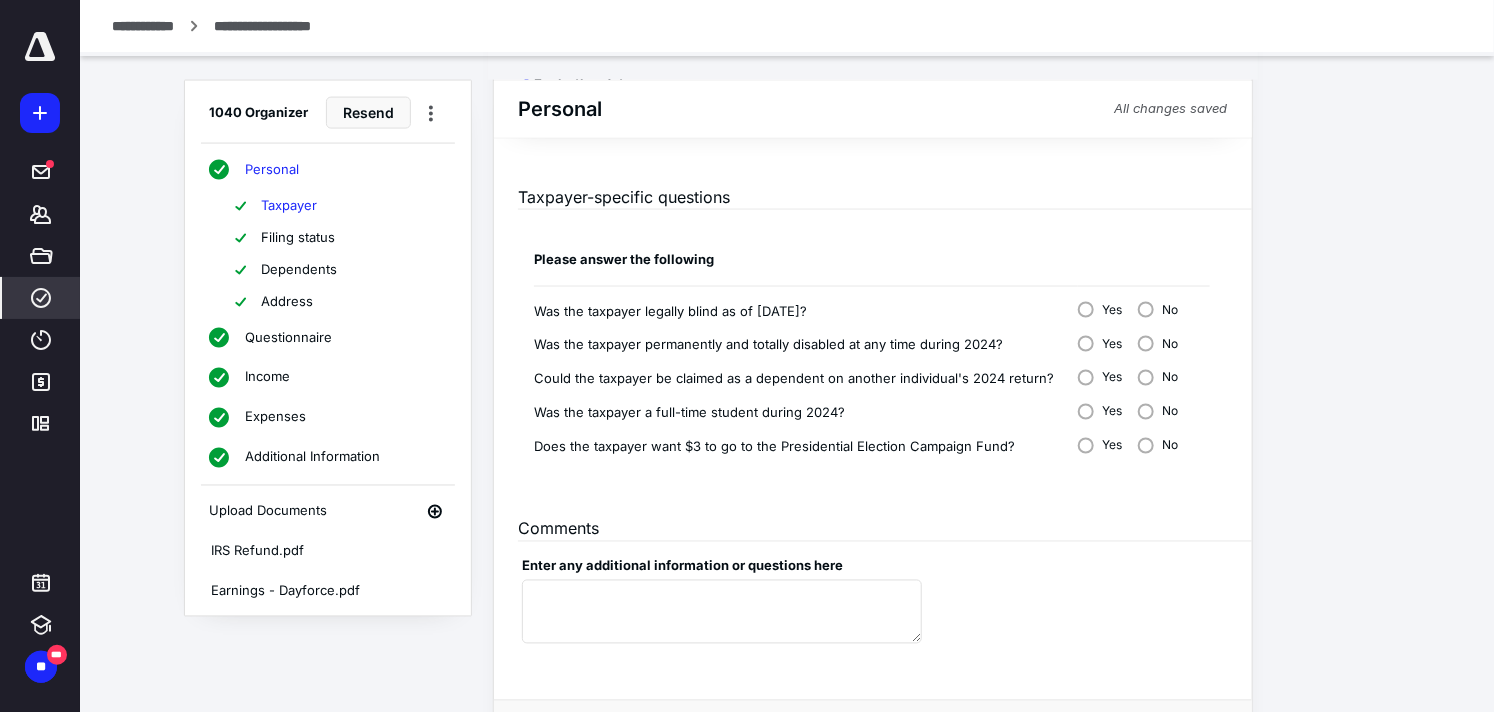 scroll, scrollTop: 1411, scrollLeft: 0, axis: vertical 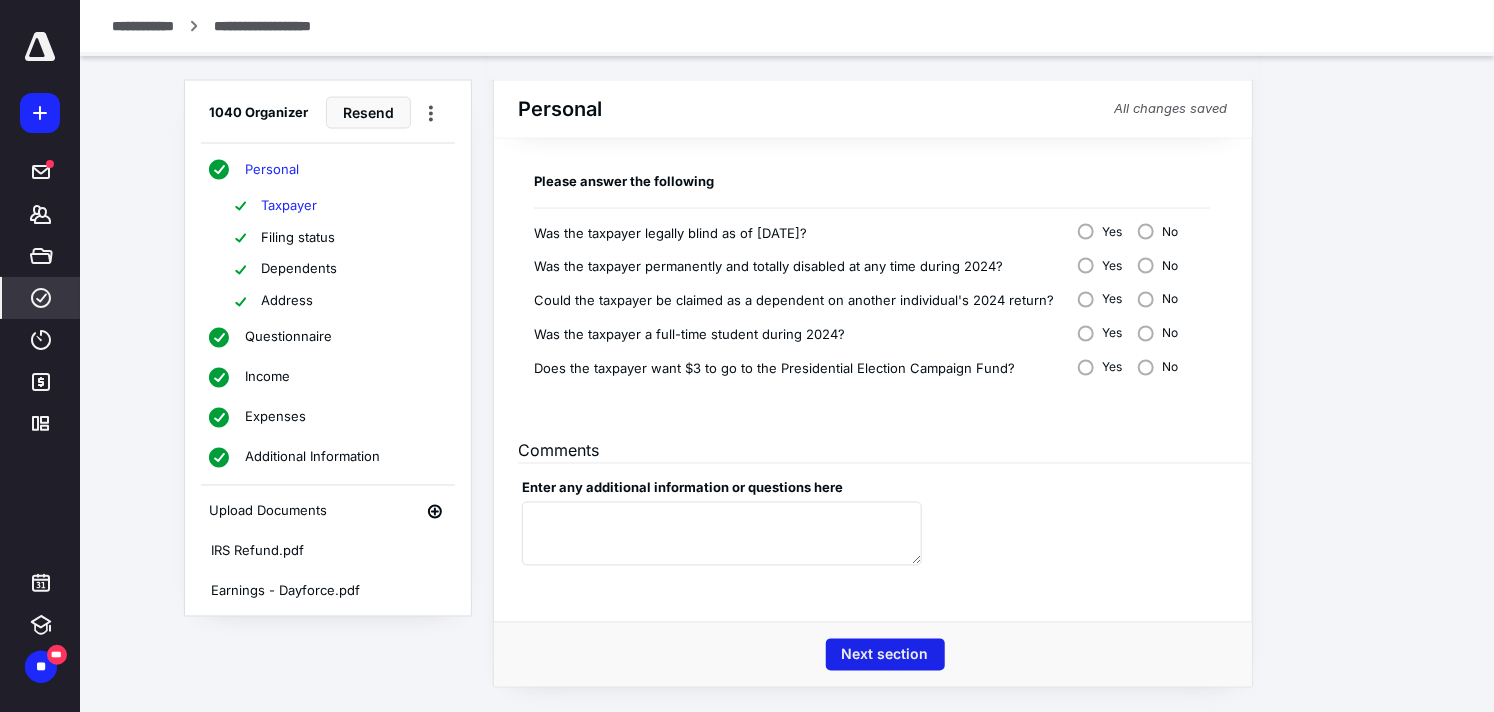 click on "Next section" at bounding box center [885, 655] 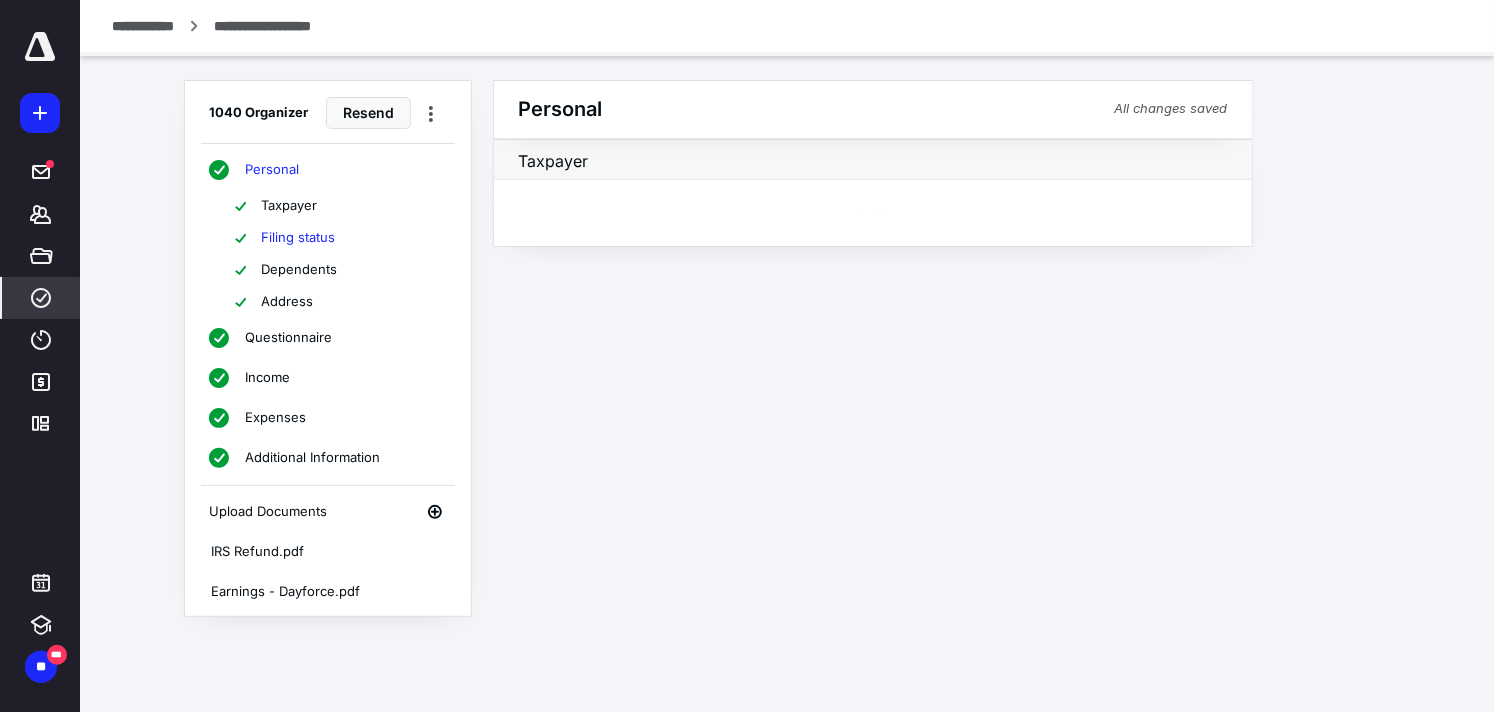 scroll, scrollTop: 0, scrollLeft: 0, axis: both 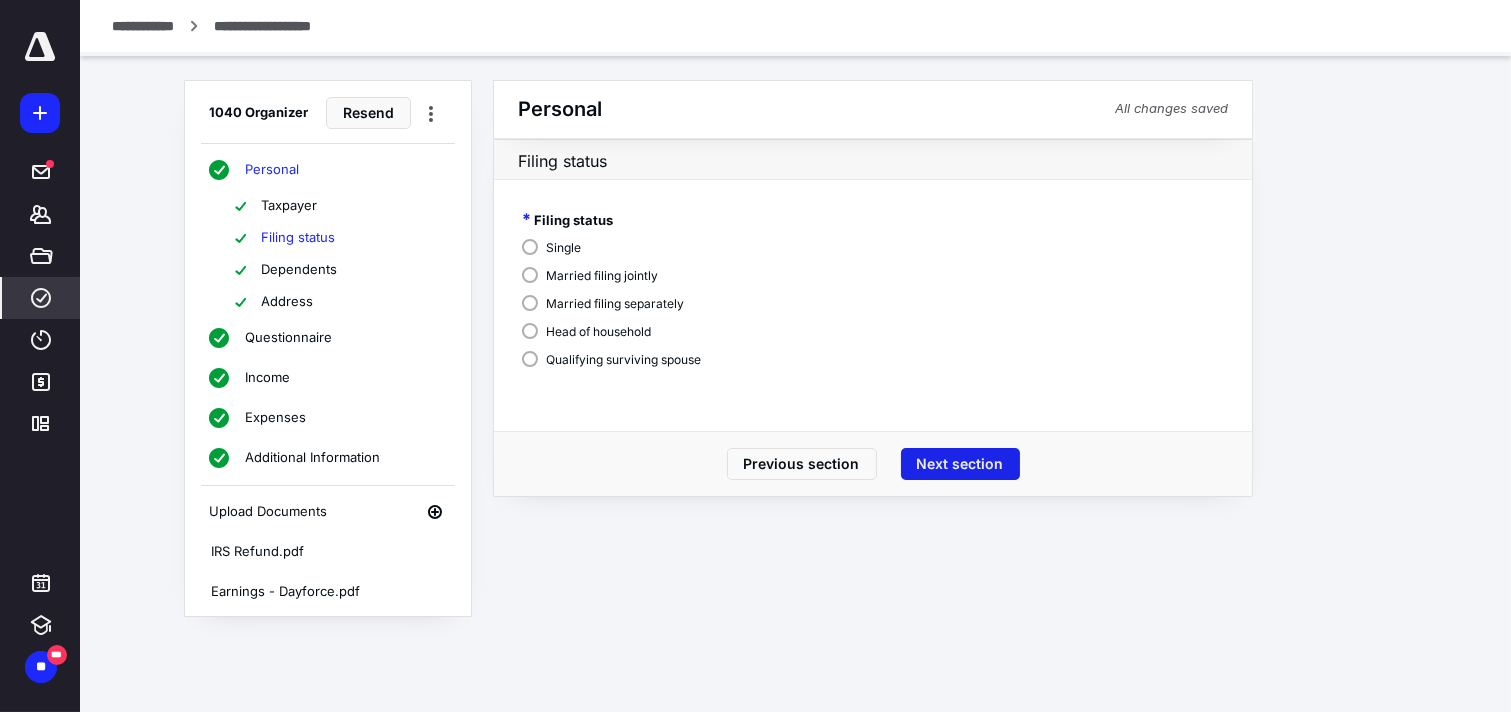 click on "Next section" at bounding box center (960, 464) 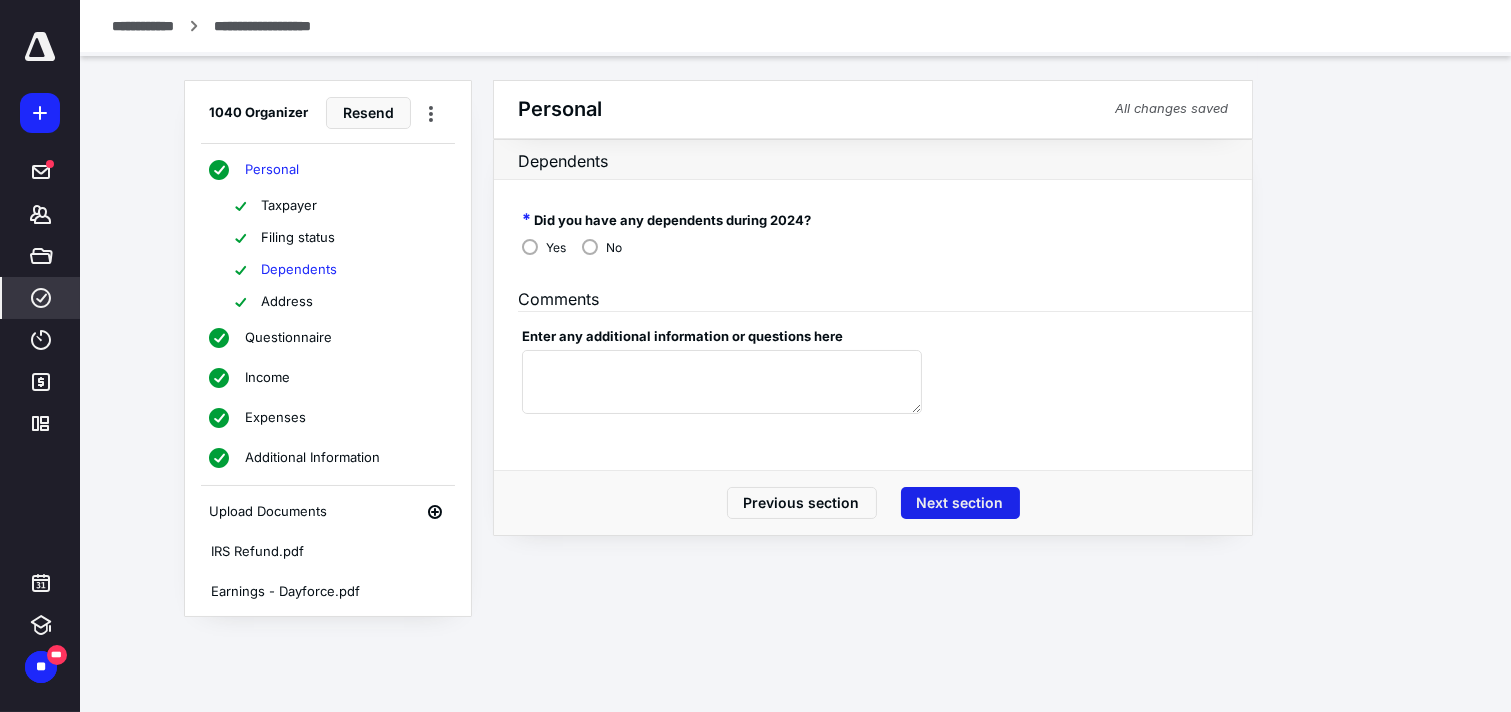 click on "Next section" at bounding box center [960, 503] 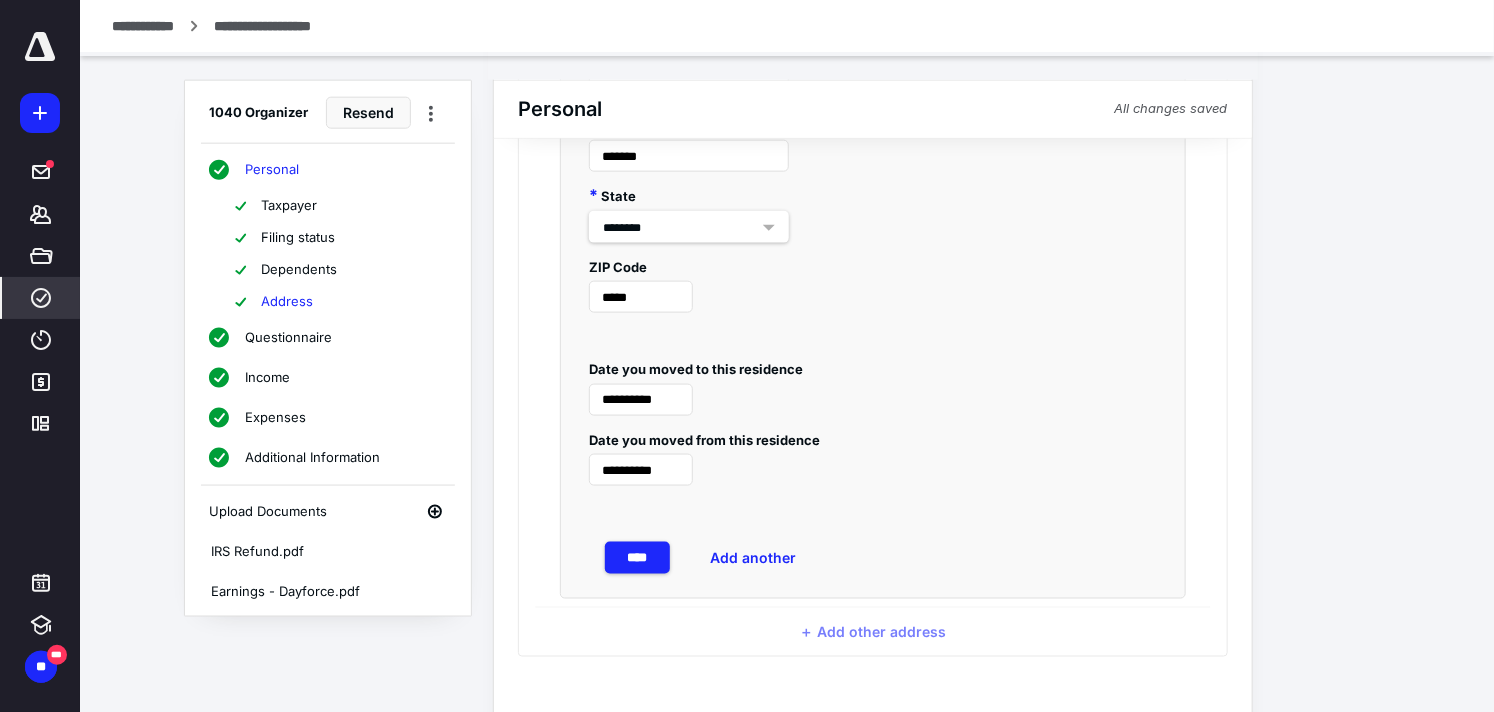 scroll, scrollTop: 1133, scrollLeft: 0, axis: vertical 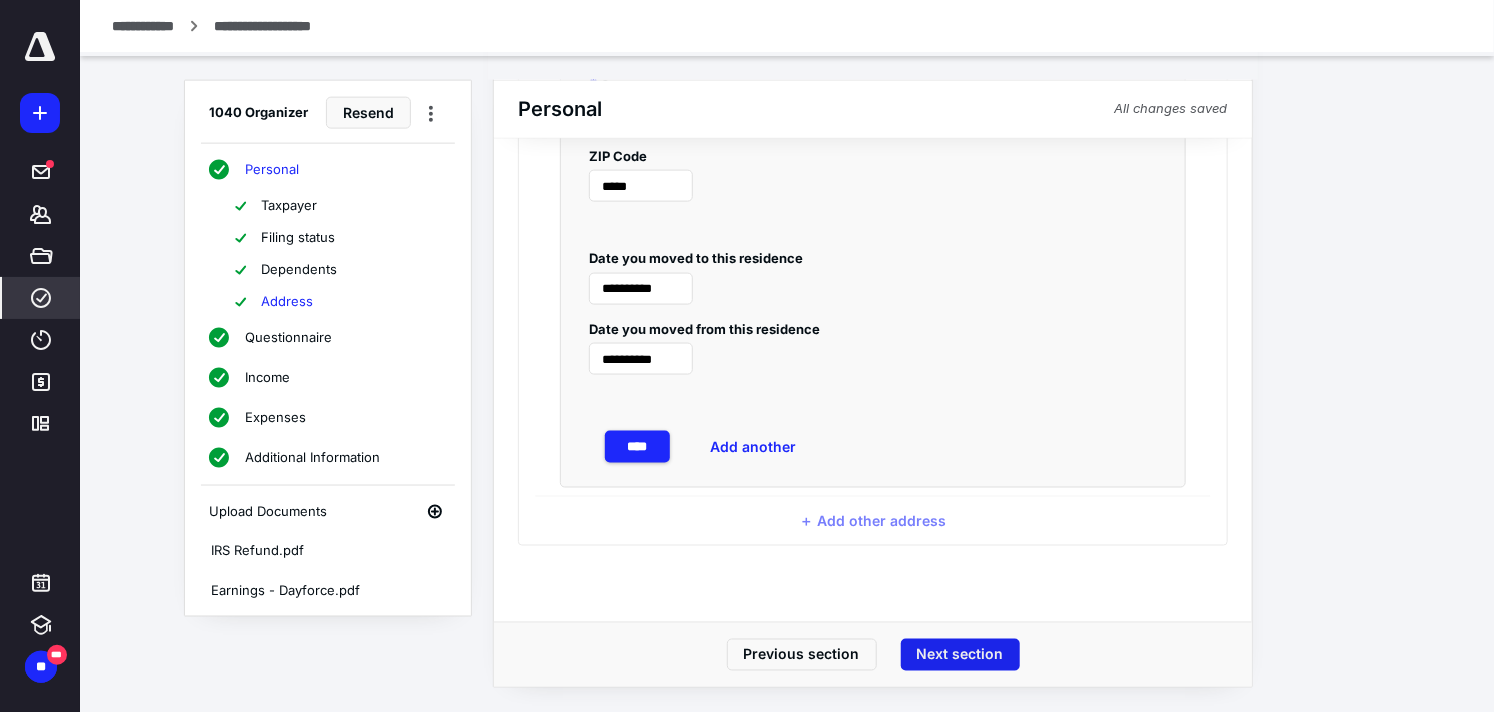 click on "Next section" at bounding box center [960, 655] 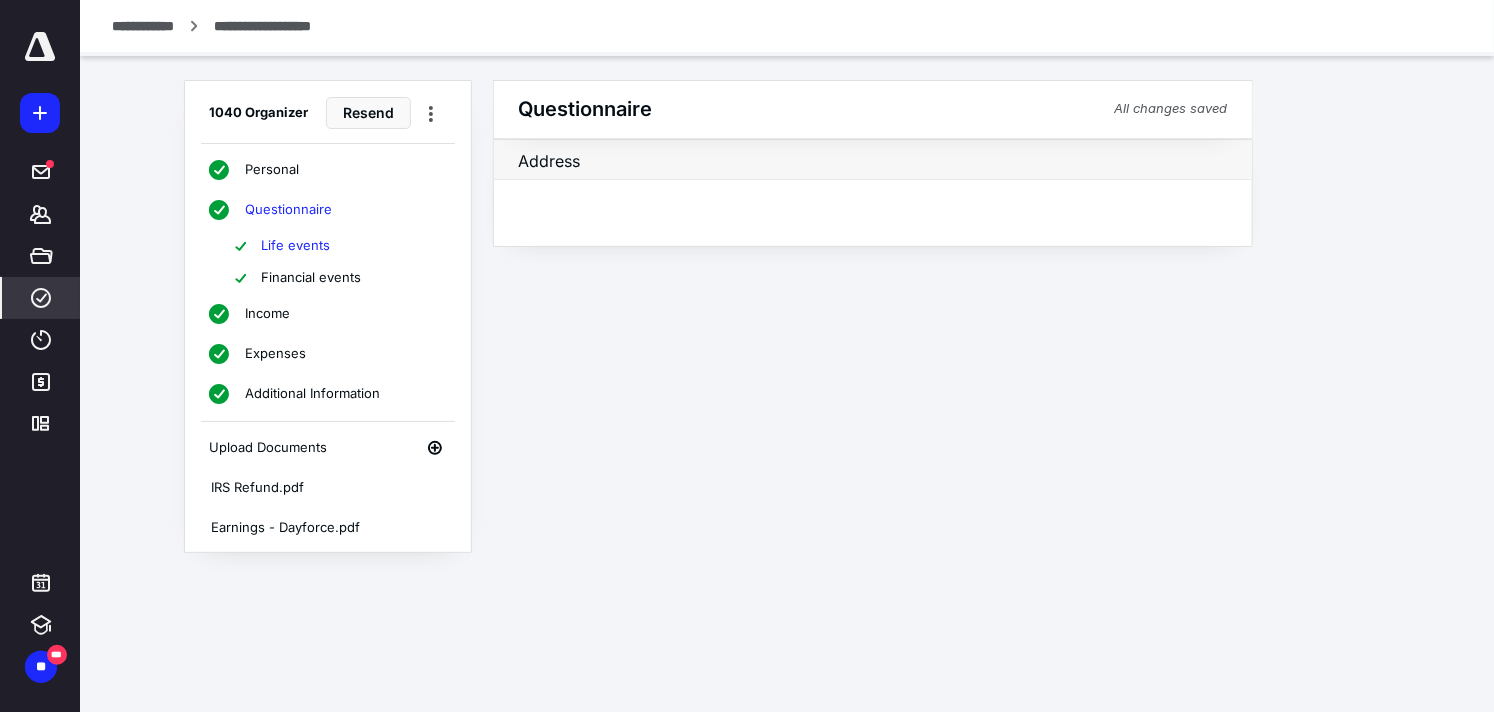 scroll, scrollTop: 0, scrollLeft: 0, axis: both 